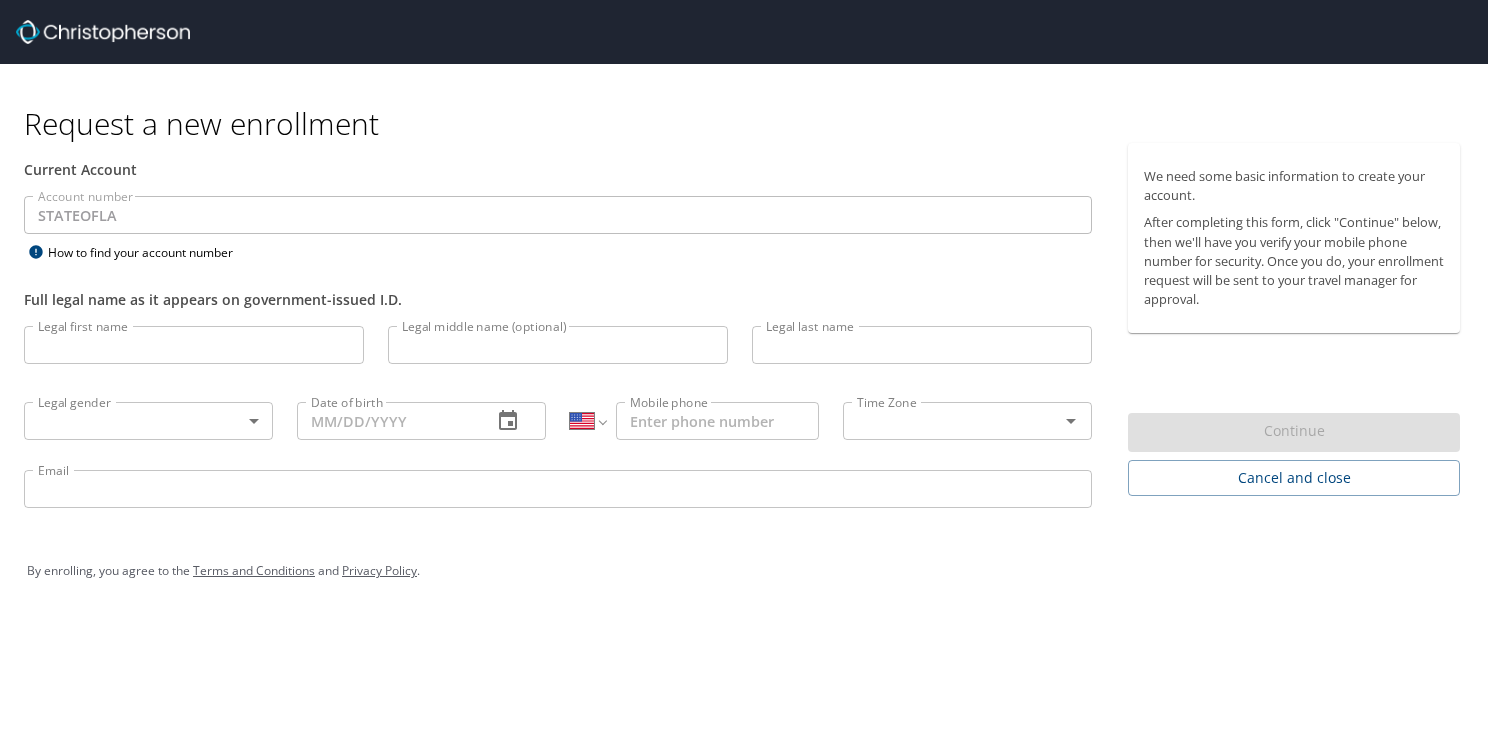 select on "US" 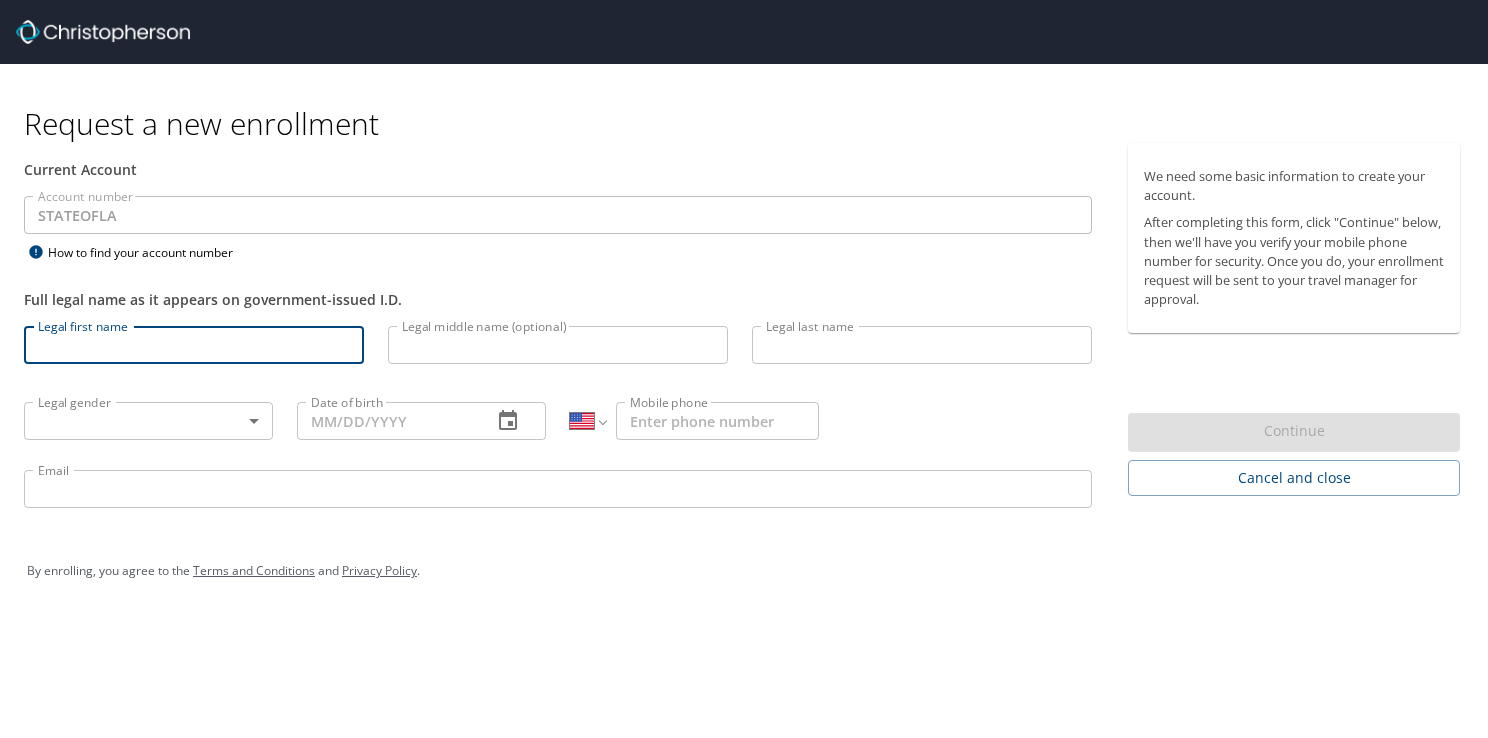 click on "Legal first name" at bounding box center (194, 345) 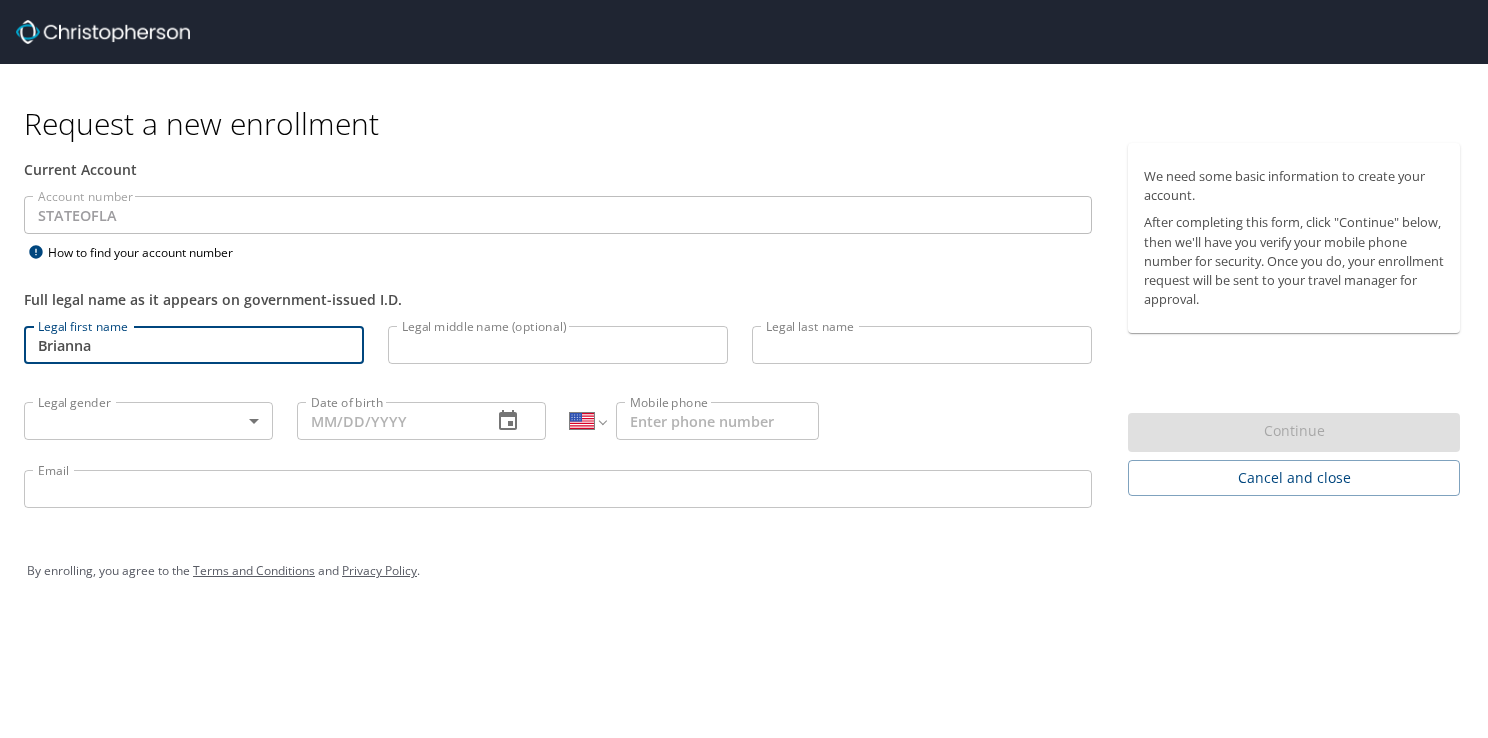 type on "Nicole" 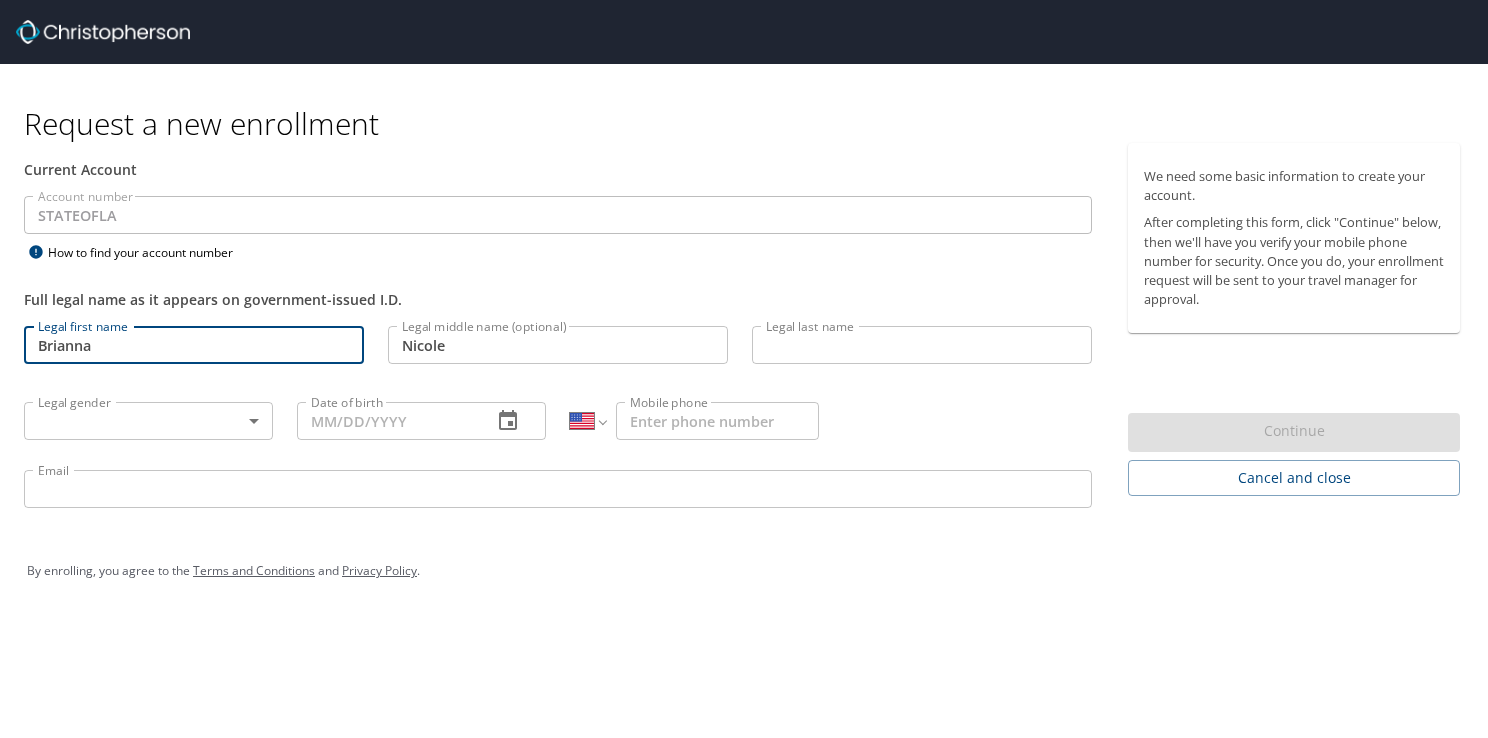 type on "[CITY]" 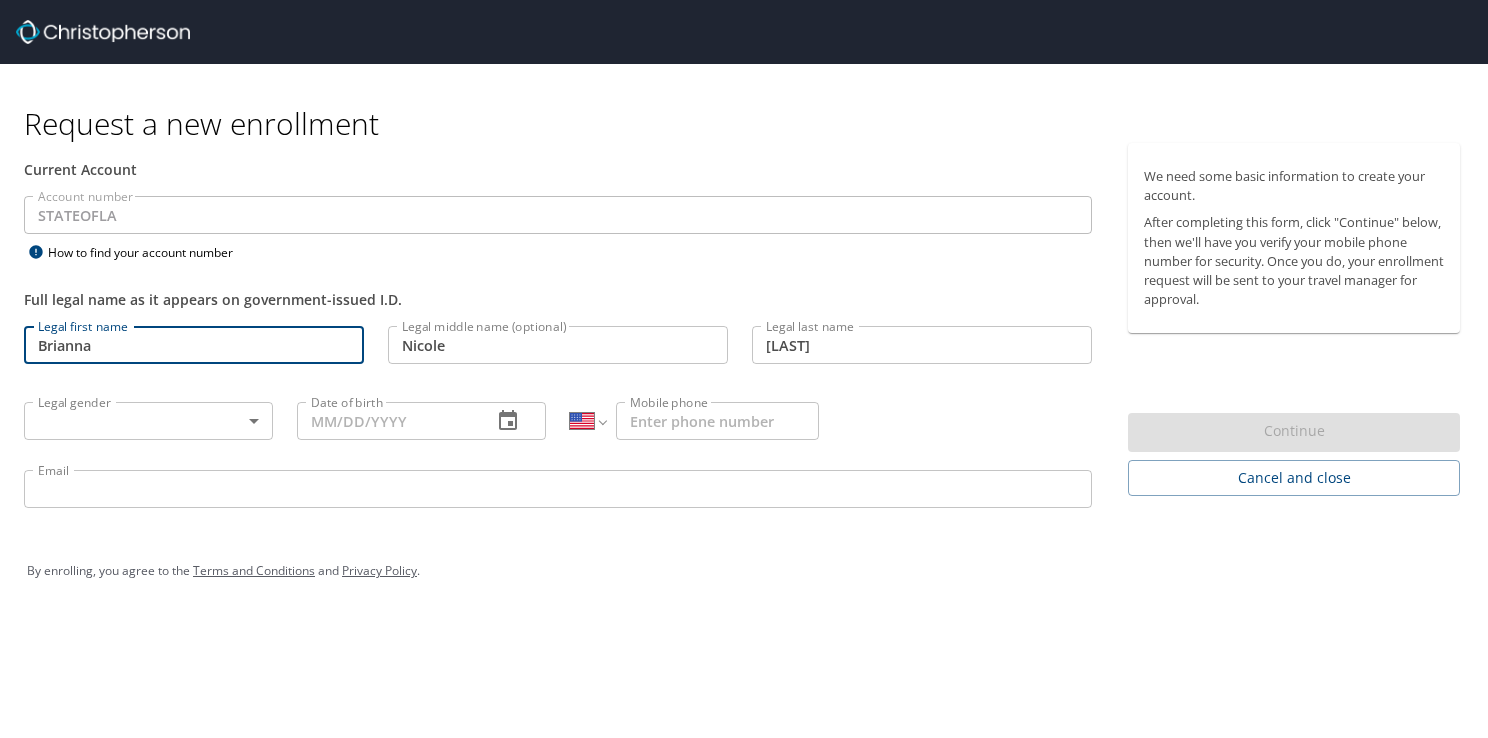 type on "1 (225) 362-7729" 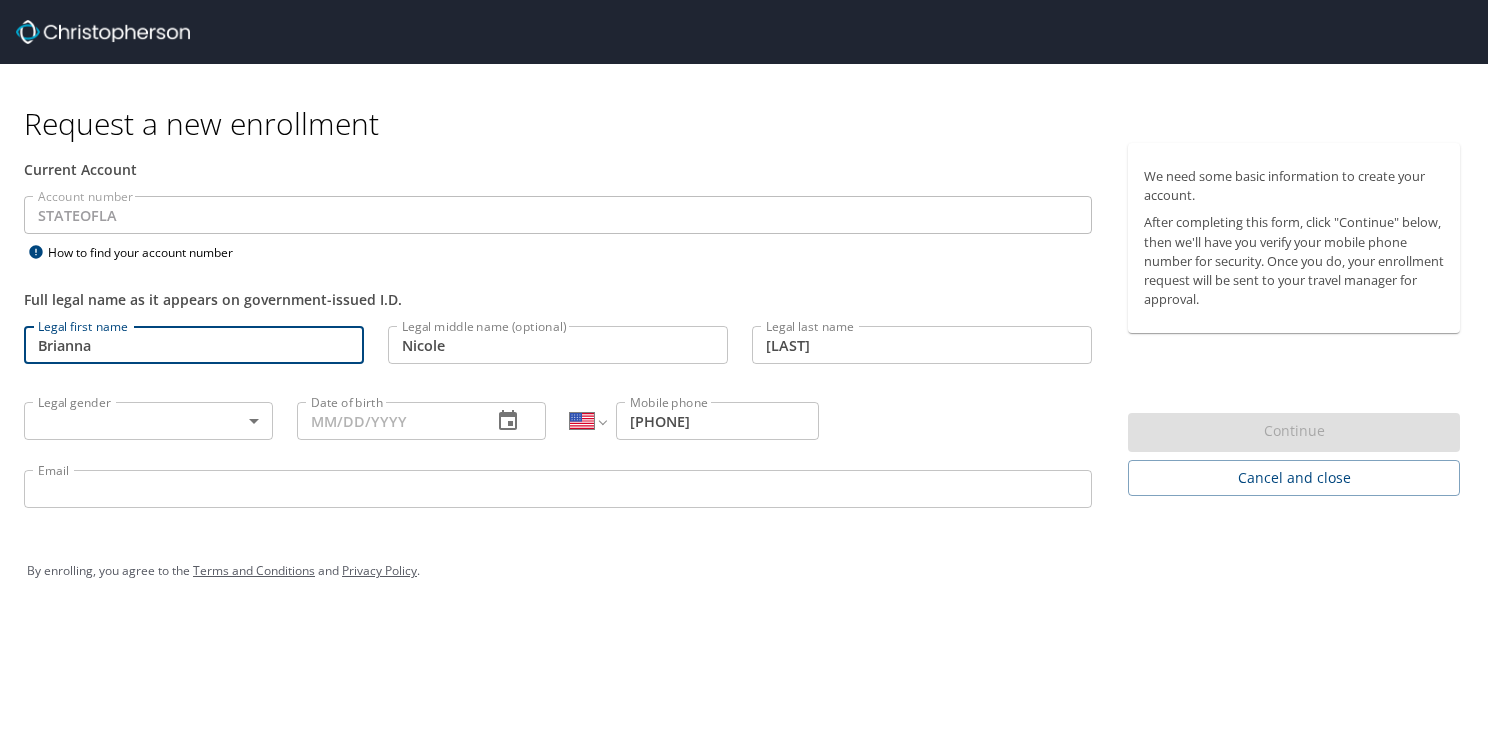 type on "STROMAINB@AG.LOUISIANA.GOV" 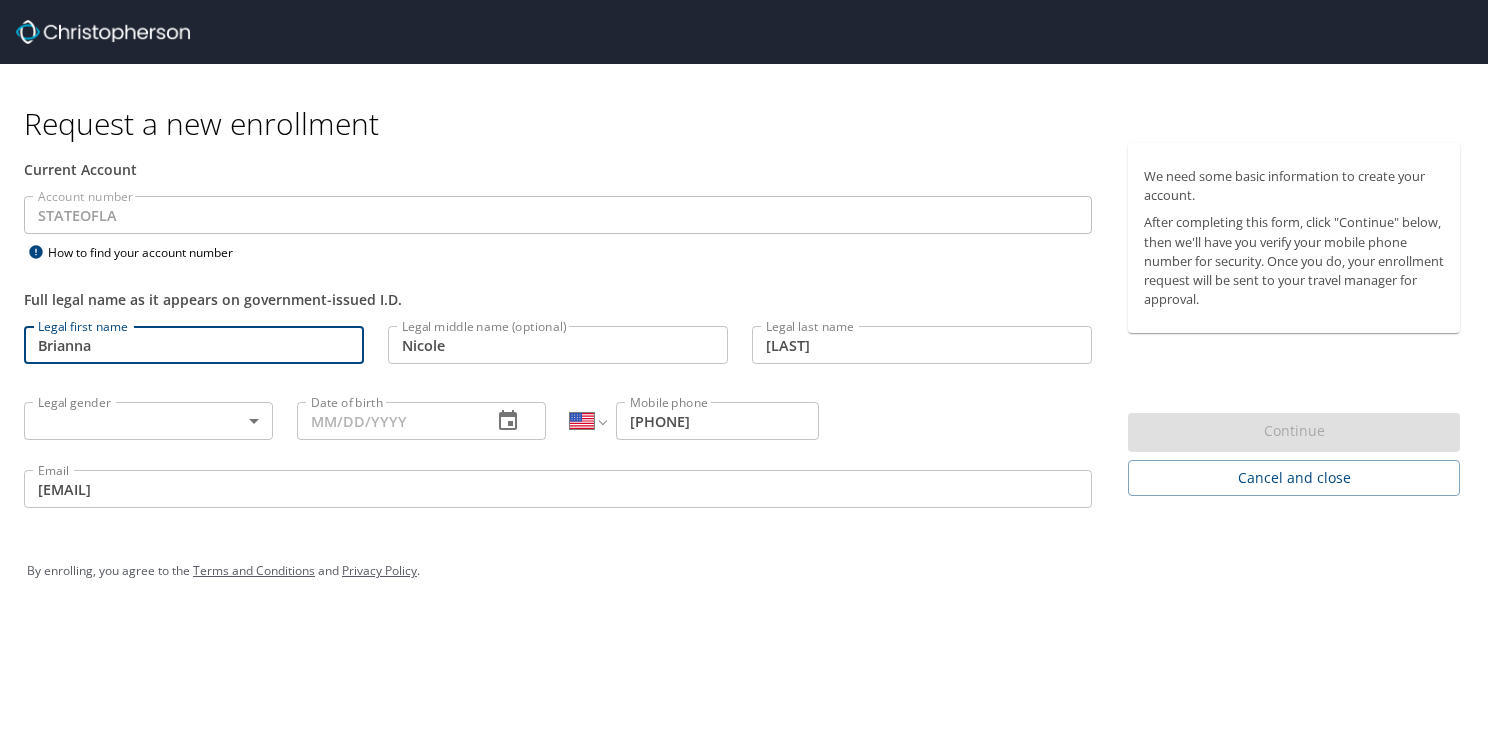 click on "Request a new enrollment Current Account Account number STATEOFLA Account number  How to find your account number Full legal name as it appears on government-issued I.D. Legal first name Brianna Legal first name Legal middle name (optional) Nicole Legal middle name (optional) Legal last name St Romain Legal last name Legal gender ​ Legal gender Date of birth Date of birth International Afghanistan Åland Islands Albania Algeria American Samoa Andorra Angola Anguilla Antigua and Barbuda Argentina Armenia Aruba Ascension Island Australia Austria Azerbaijan Bahamas Bahrain Bangladesh Barbados Belarus Belgium Belize Benin Bermuda Bhutan Bolivia Bonaire, Sint Eustatius and Saba Bosnia and Herzegovina Botswana Brazil British Indian Ocean Territory Brunei Darussalam Bulgaria Burkina Faso Burma Burundi Cambodia Cameroon Canada Cape Verde Cayman Islands Central African Republic Chad Chile China Christmas Island Cocos (Keeling) Islands Colombia Comoros Congo Congo, Democratic Republic of the Cook Islands Costa Rica" at bounding box center (744, 369) 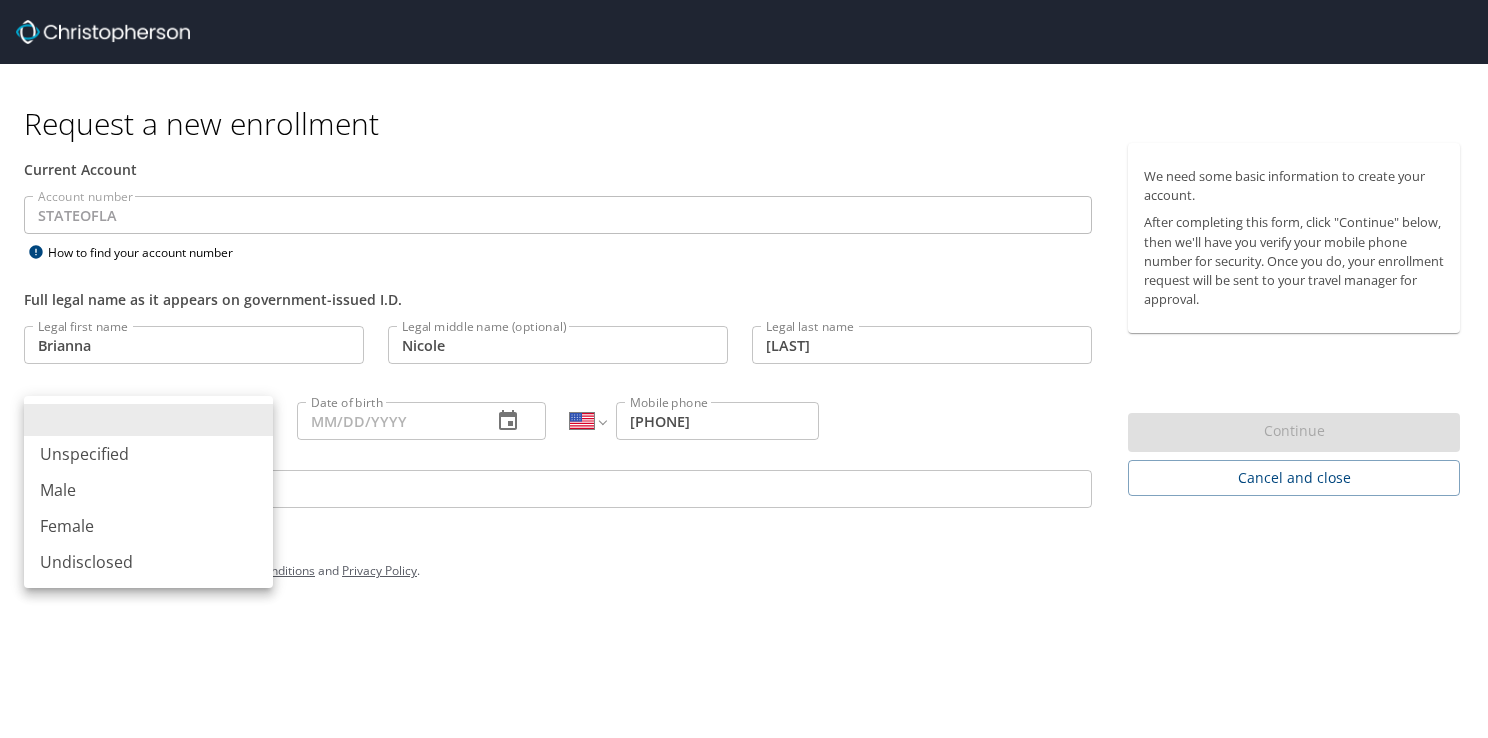 click on "Female" at bounding box center [148, 526] 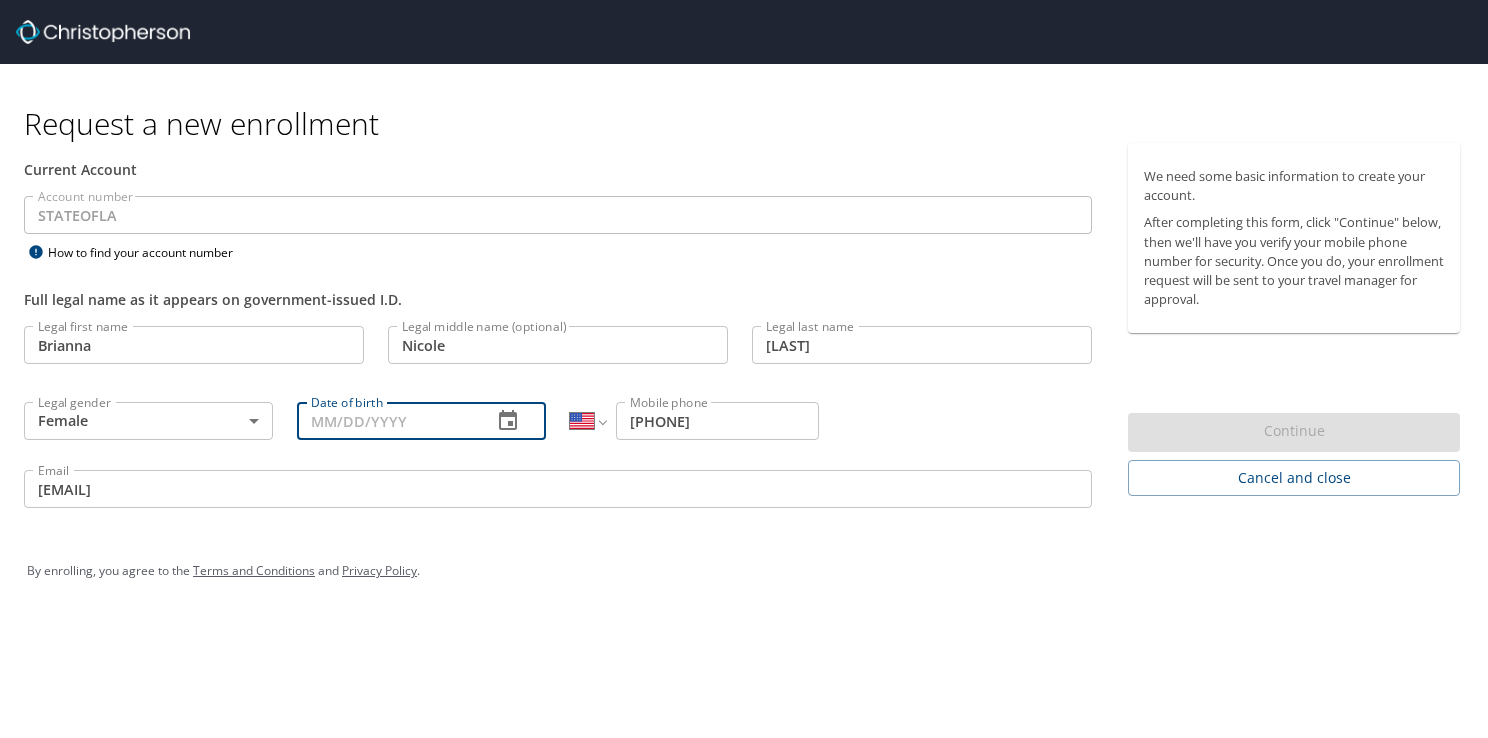 click on "Date of birth" at bounding box center [386, 421] 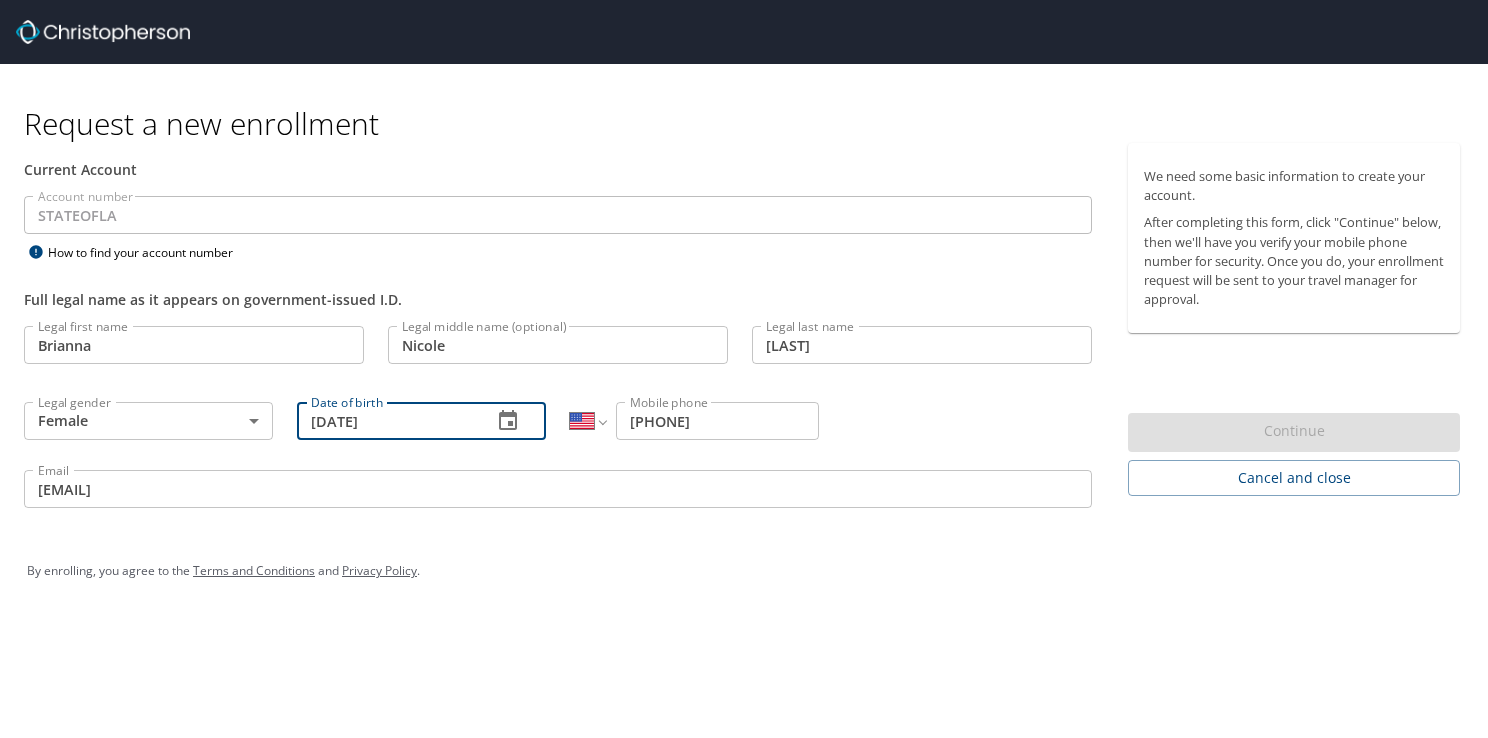 type on "11/26/1994" 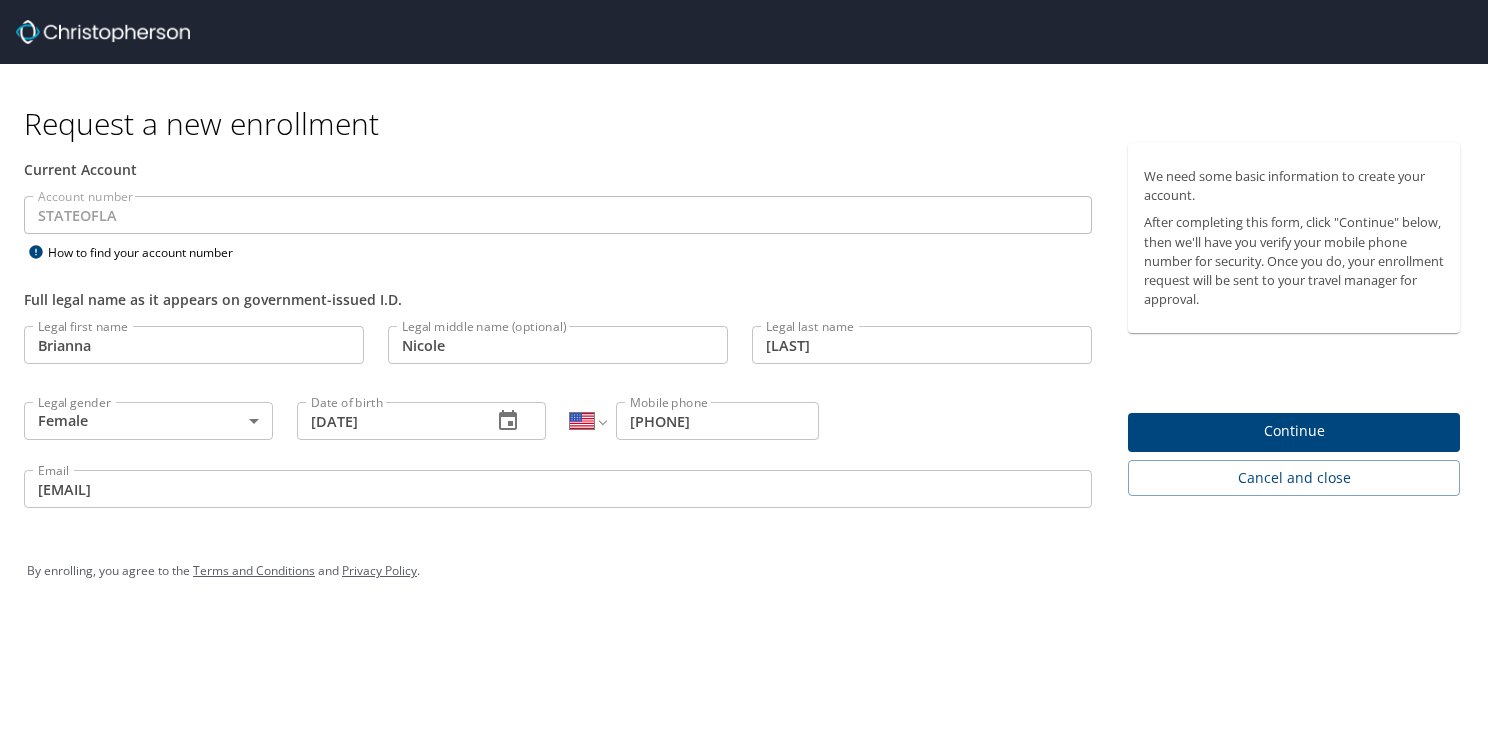 click on "By enrolling, you agree to the   Terms and Conditions   and   Privacy Policy ." at bounding box center (744, 571) 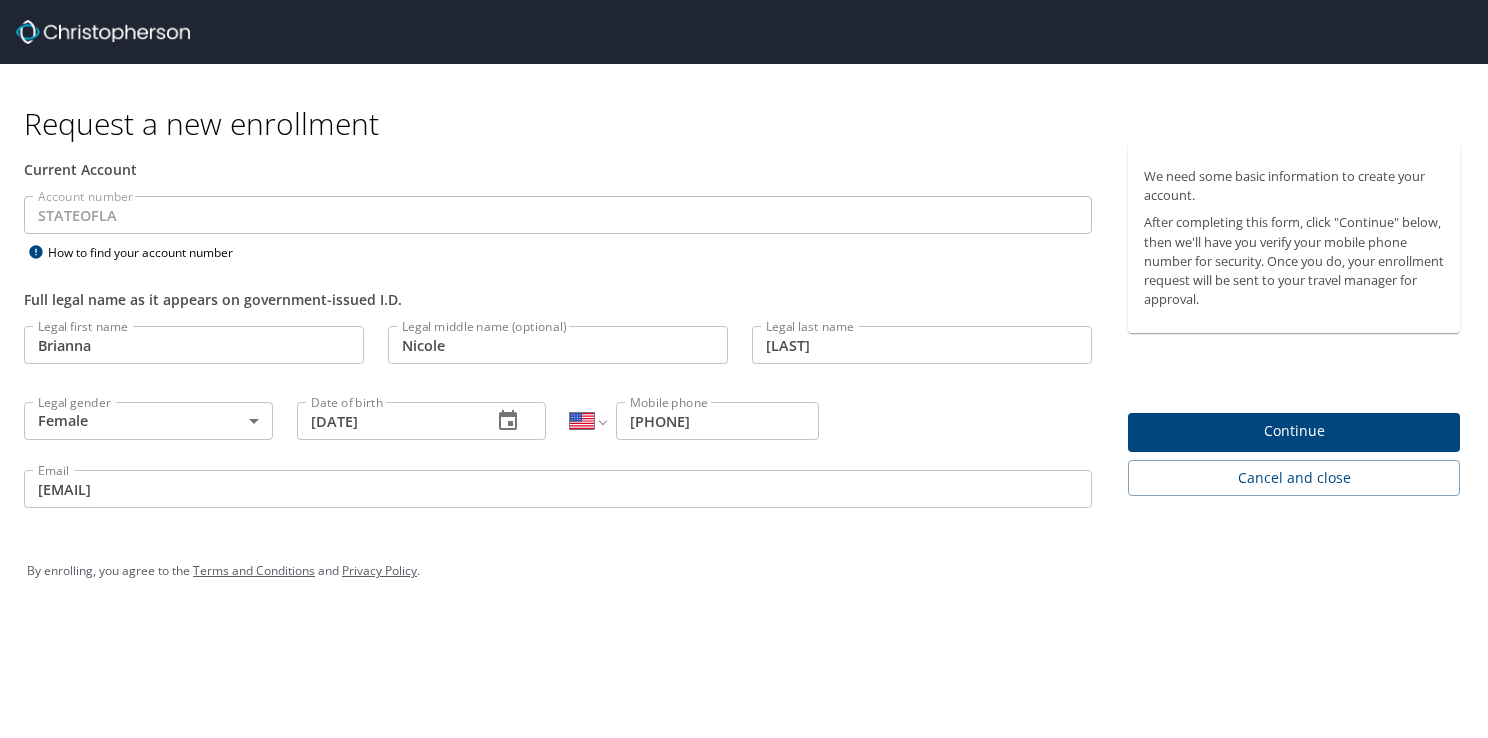 click on "Continue" at bounding box center [1294, 431] 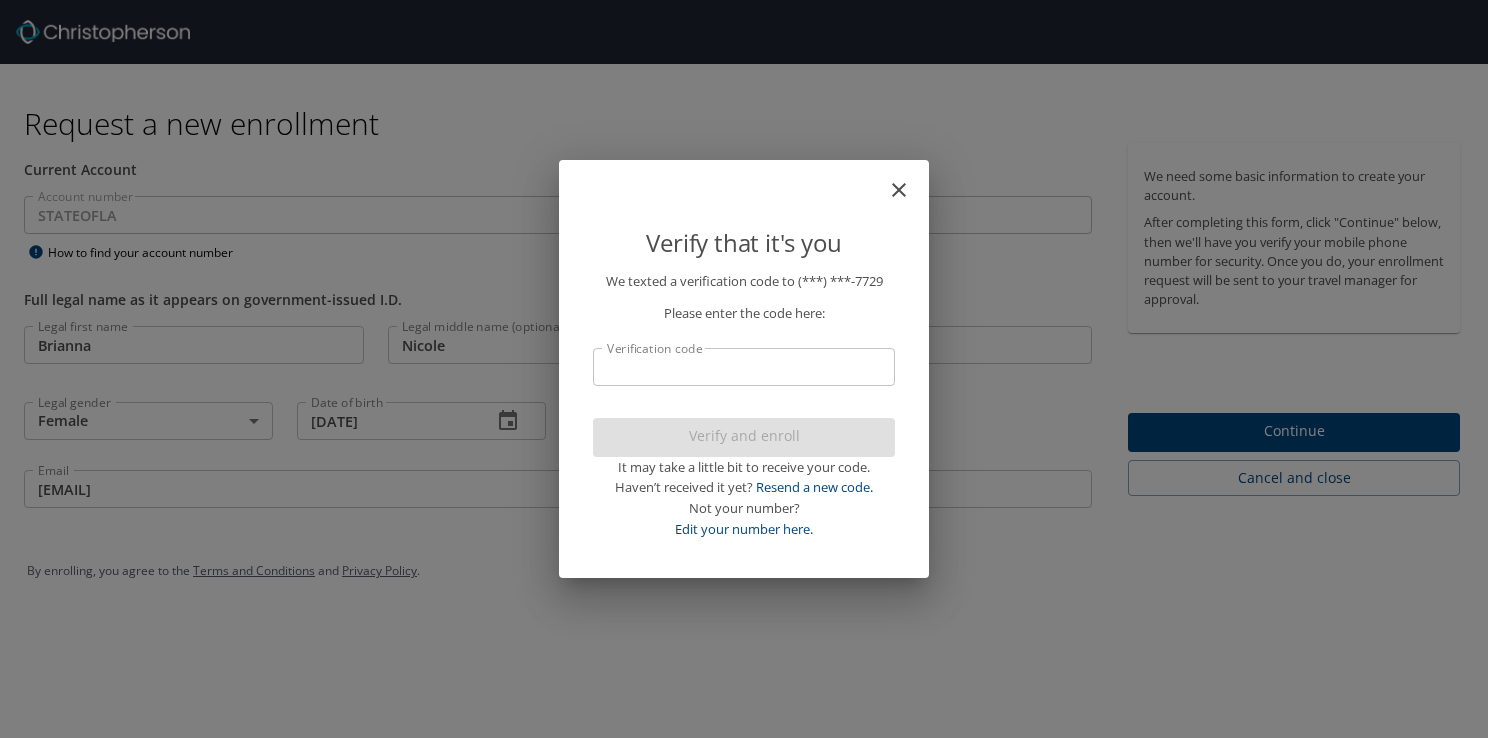 click on "Verification code" at bounding box center [744, 367] 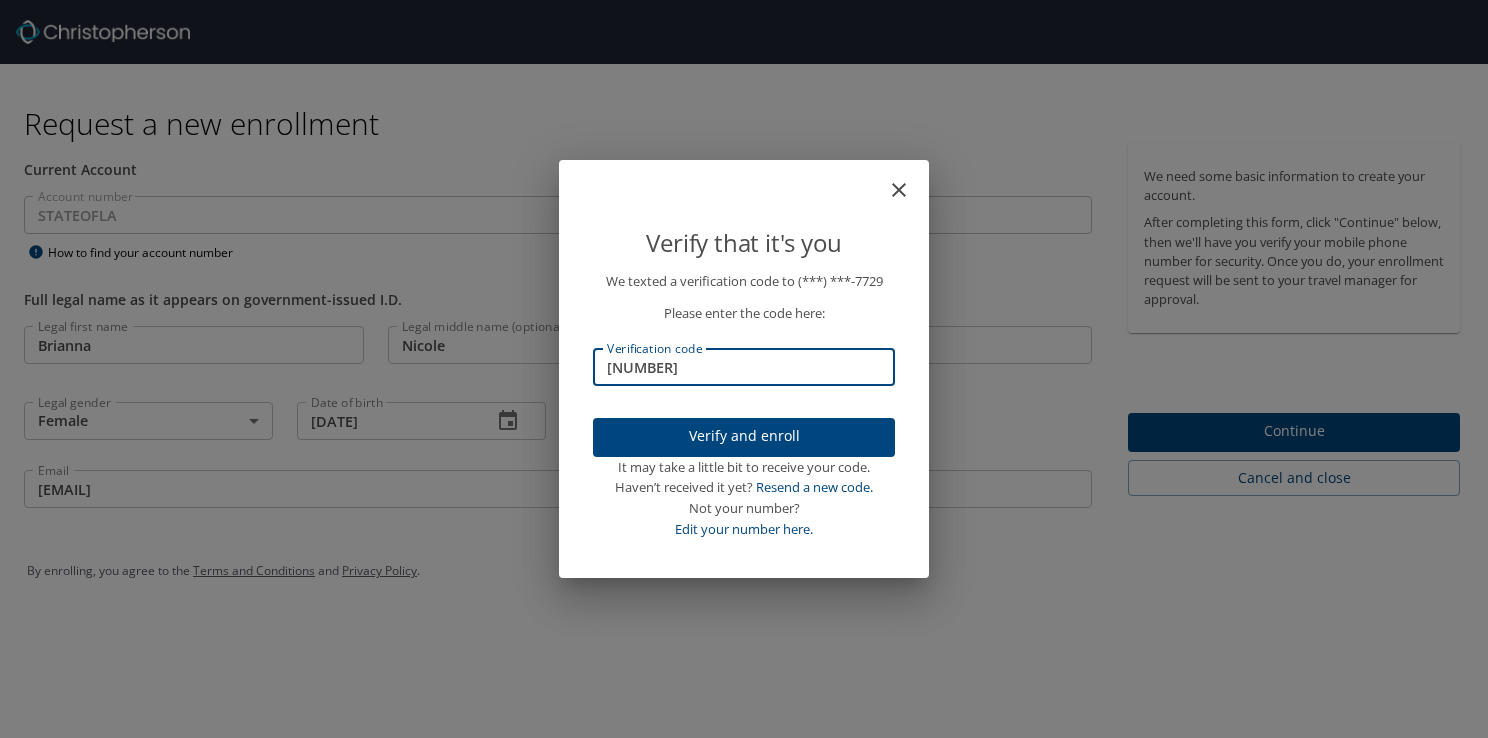 type on "099981" 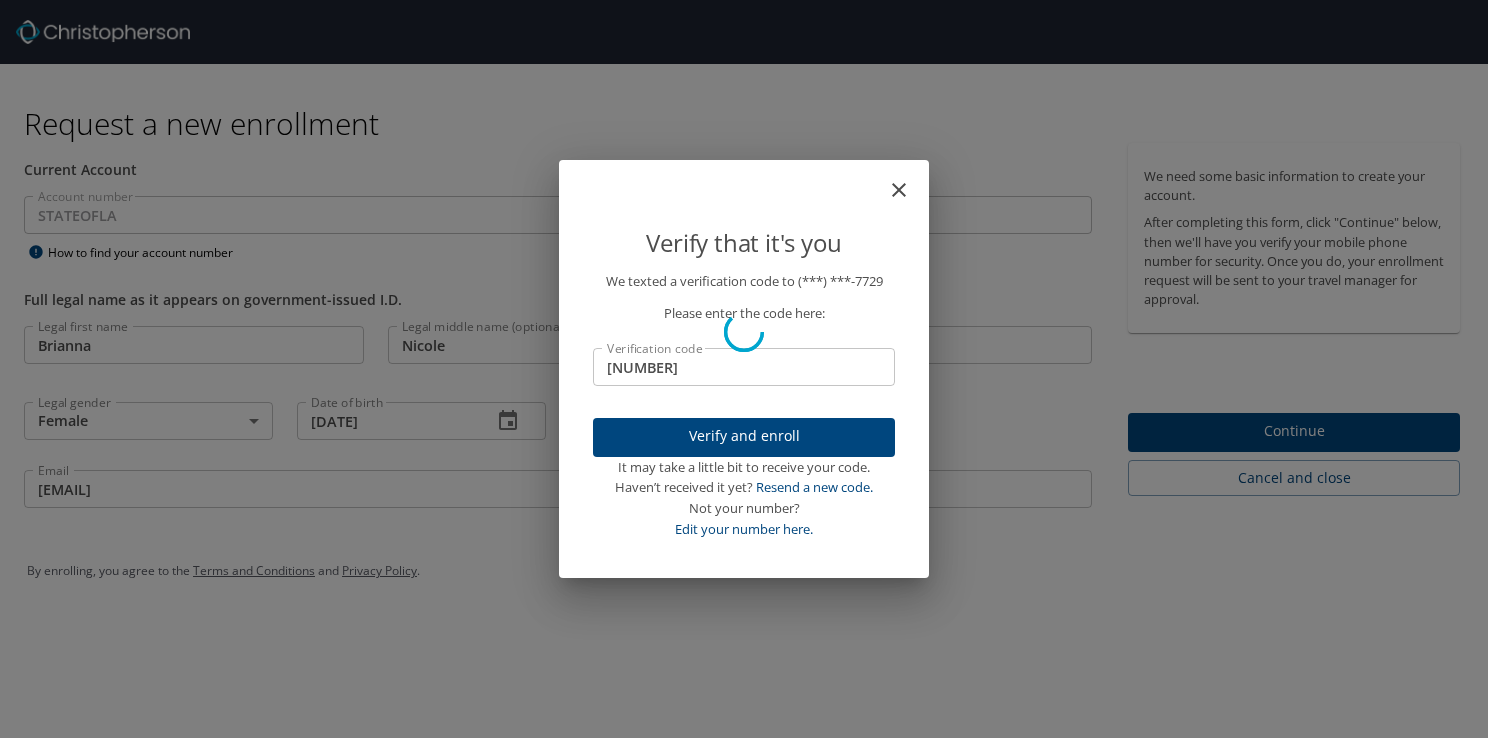 type 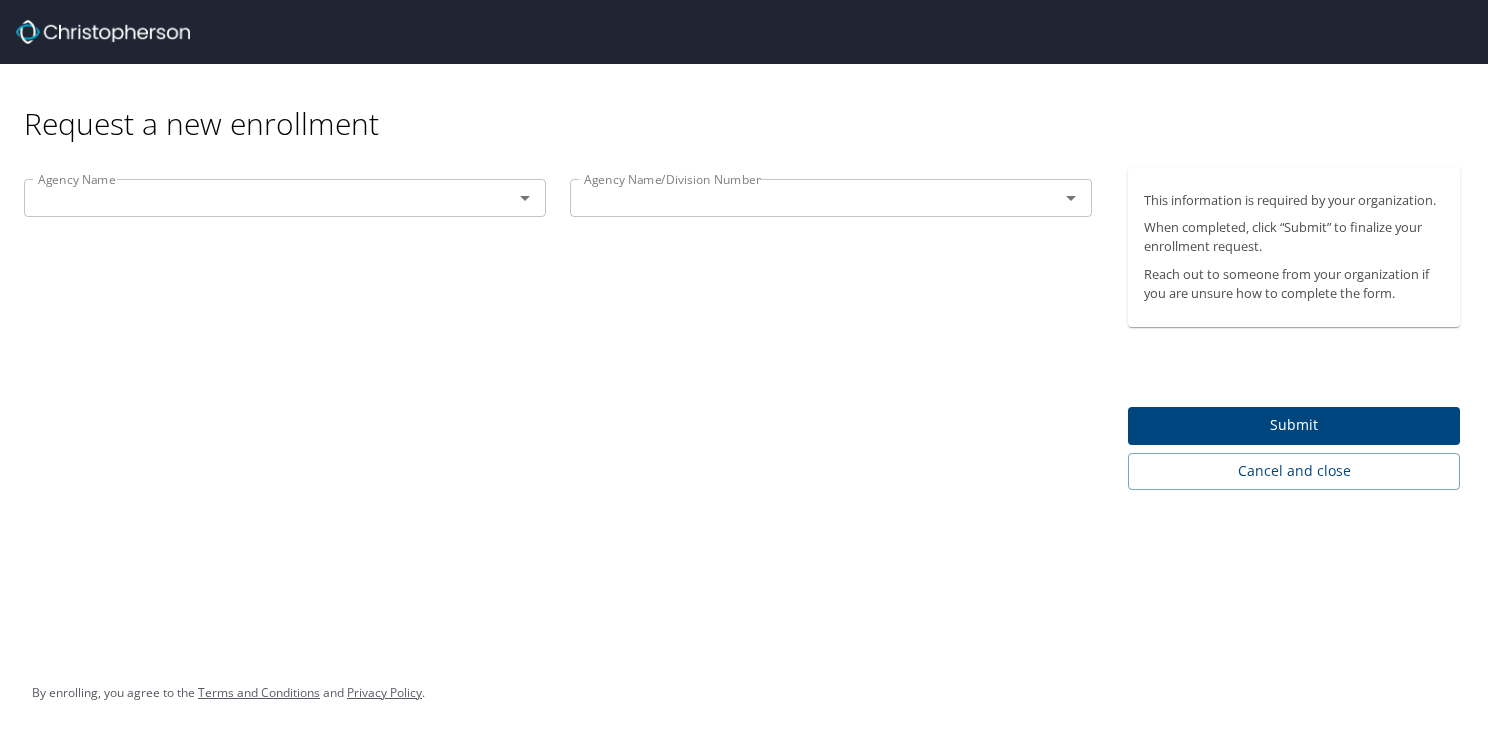 click on "Agency Name" at bounding box center (285, 198) 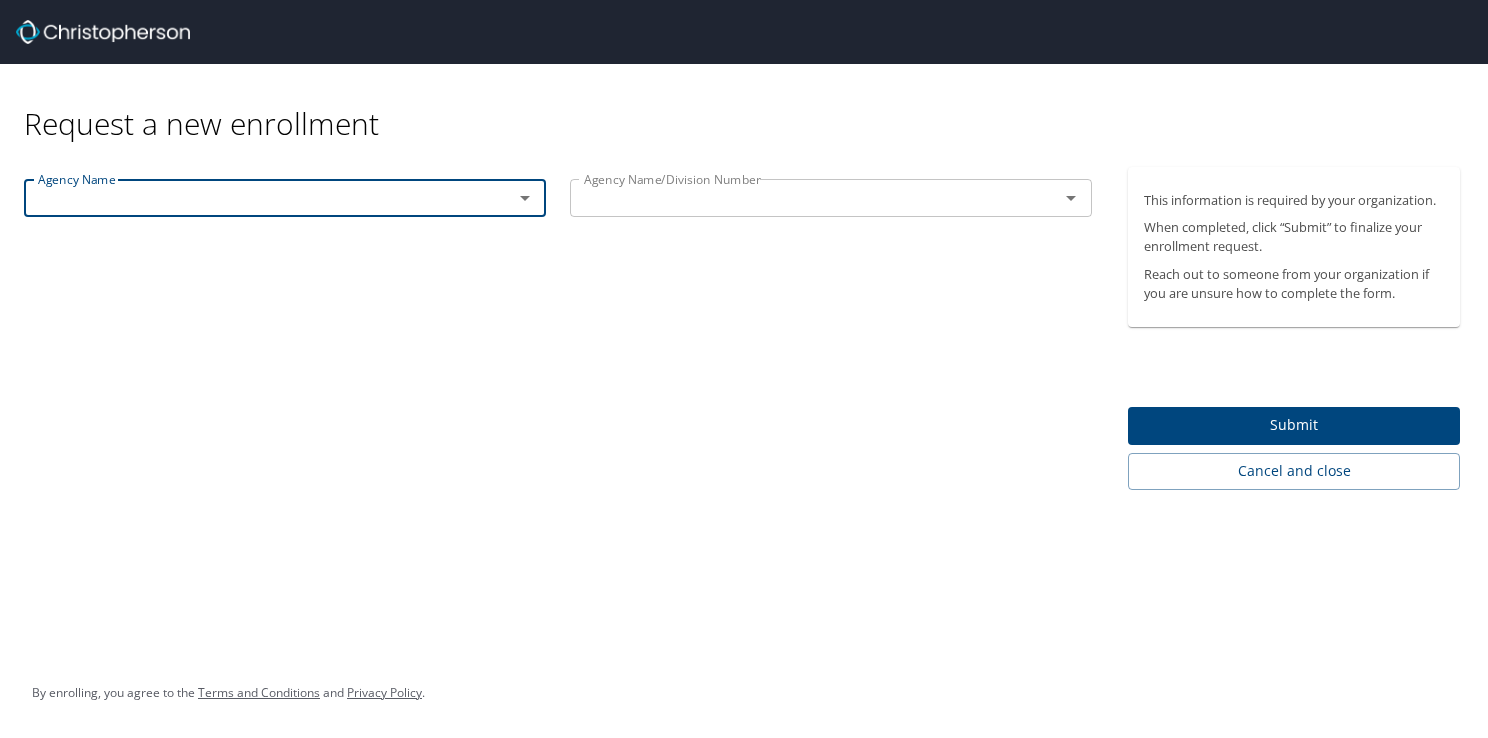 click 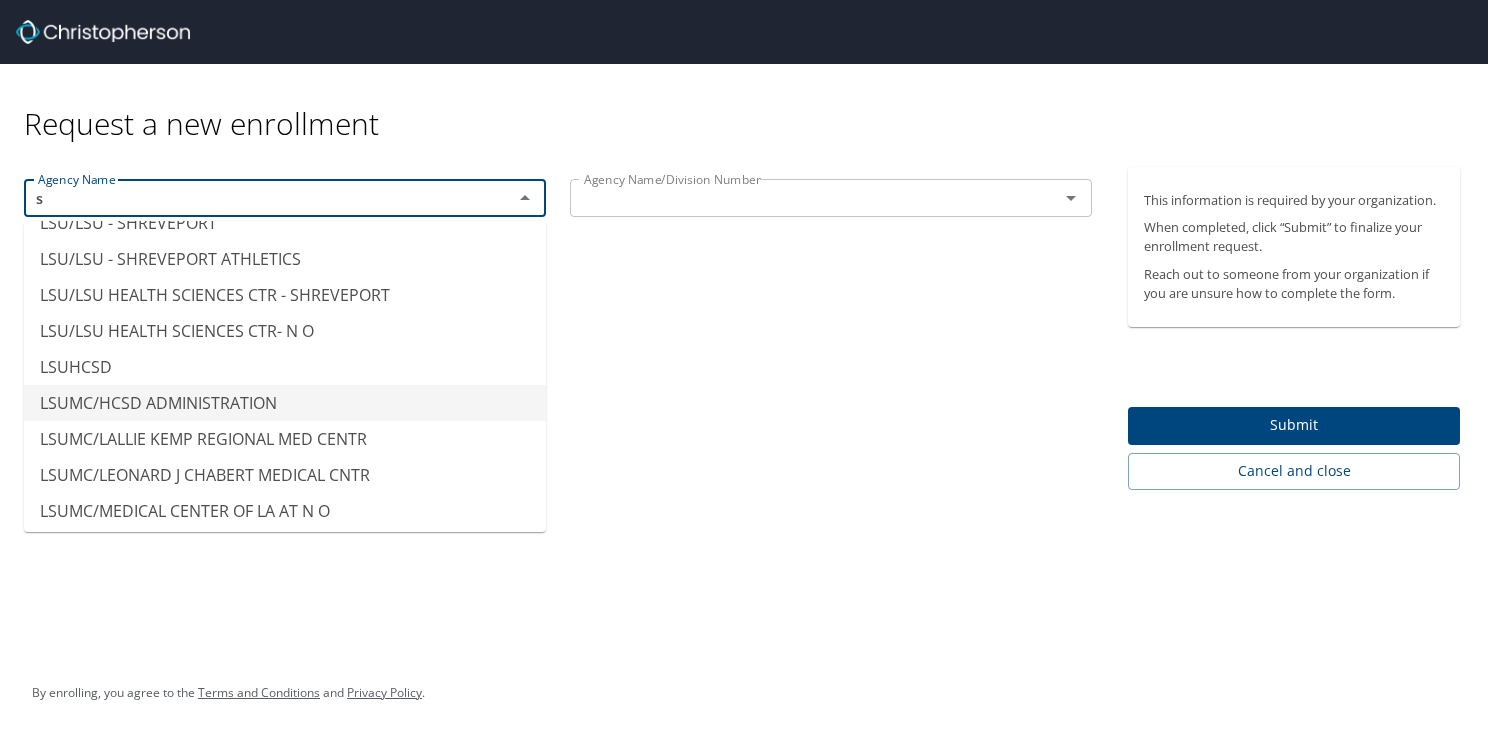 scroll, scrollTop: 12, scrollLeft: 0, axis: vertical 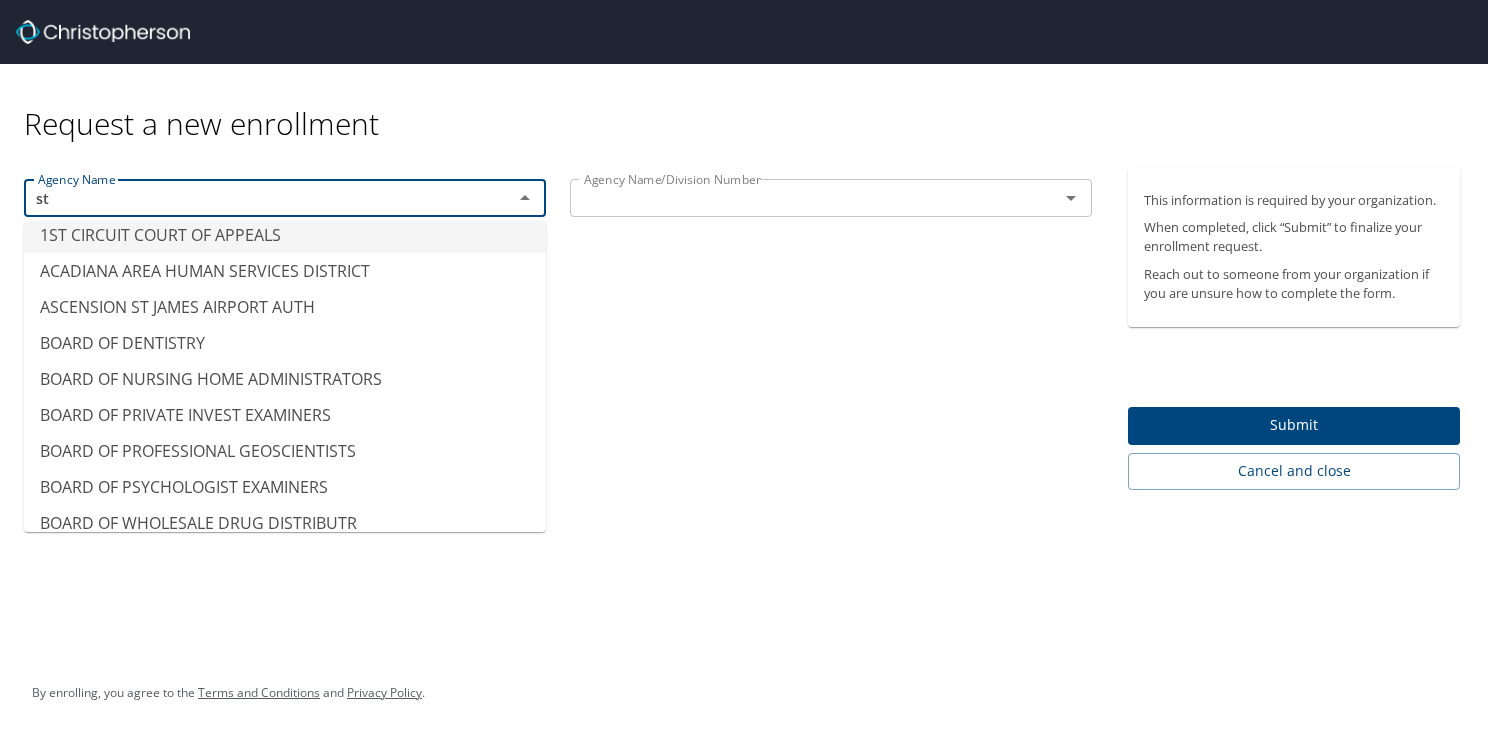type on "s" 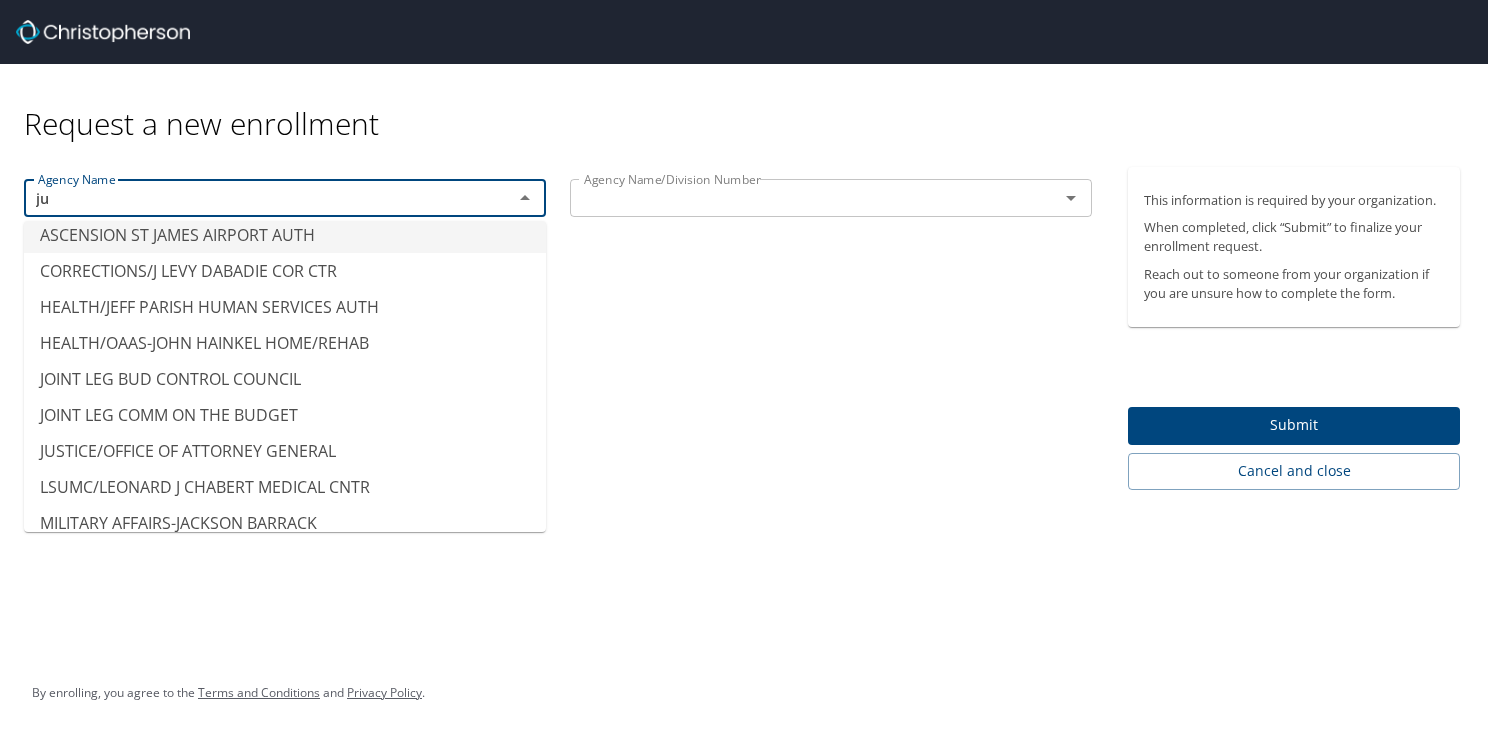 scroll, scrollTop: 0, scrollLeft: 0, axis: both 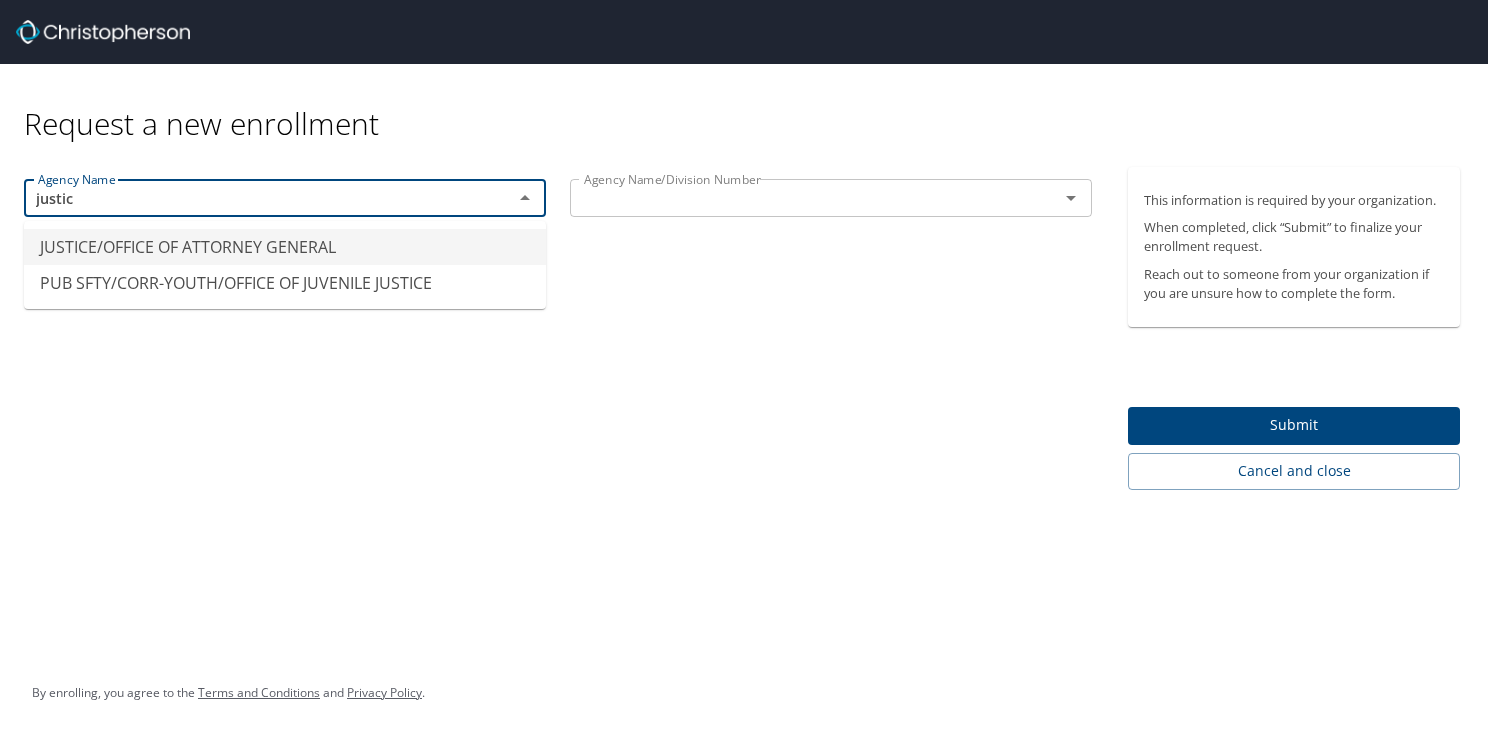 click on "JUSTICE/OFFICE OF ATTORNEY GENERAL" at bounding box center (285, 247) 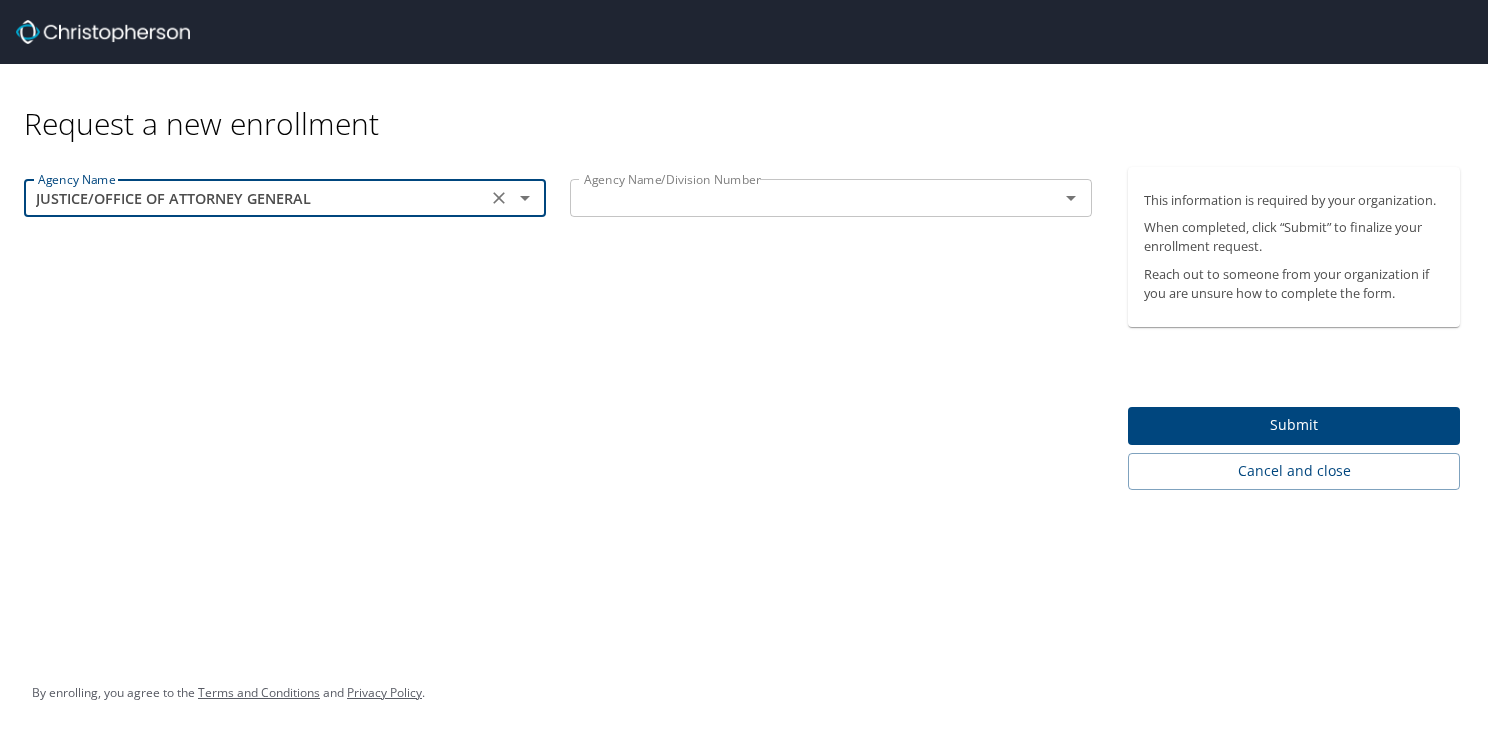 type on "JUSTICE/OFFICE OF ATTORNEY GENERAL" 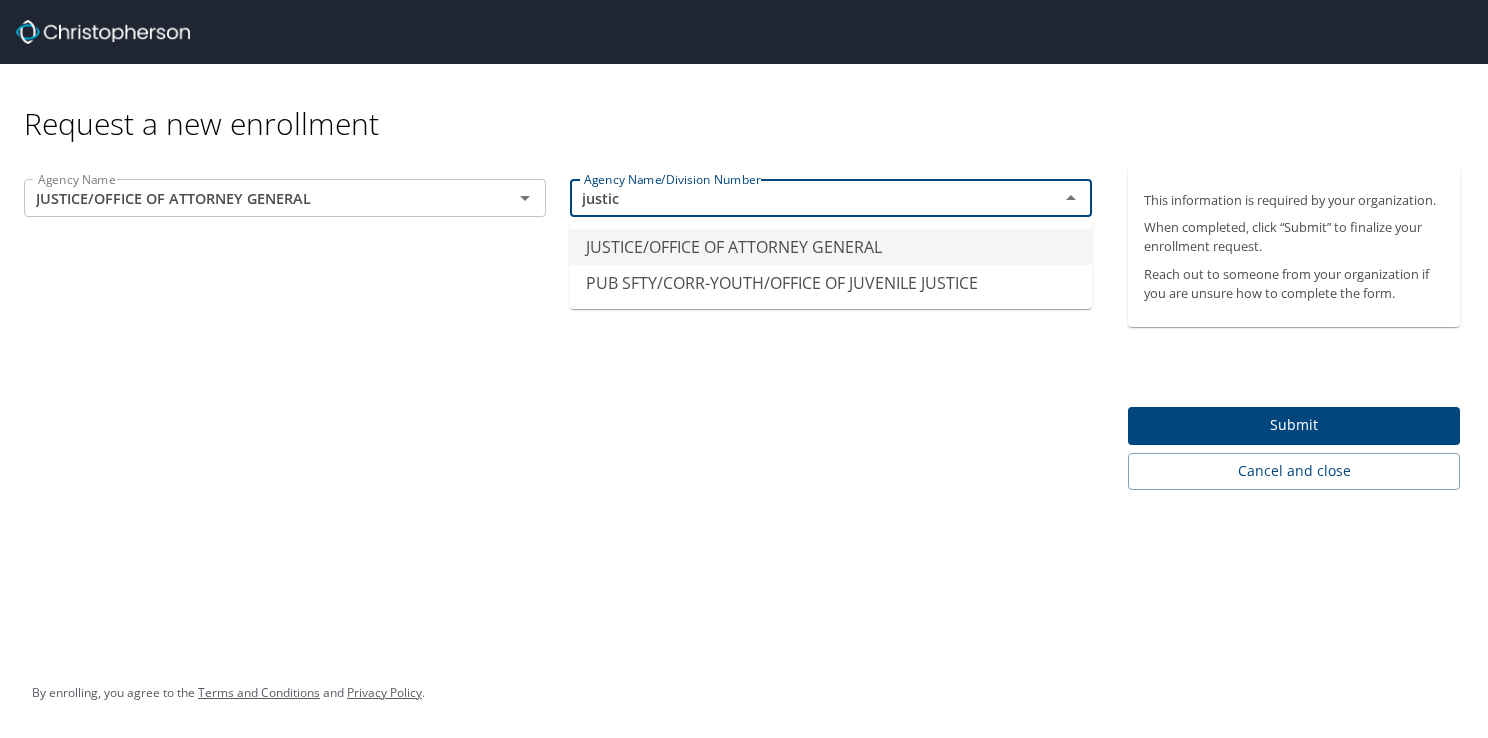 click on "JUSTICE/OFFICE OF ATTORNEY GENERAL" at bounding box center [831, 247] 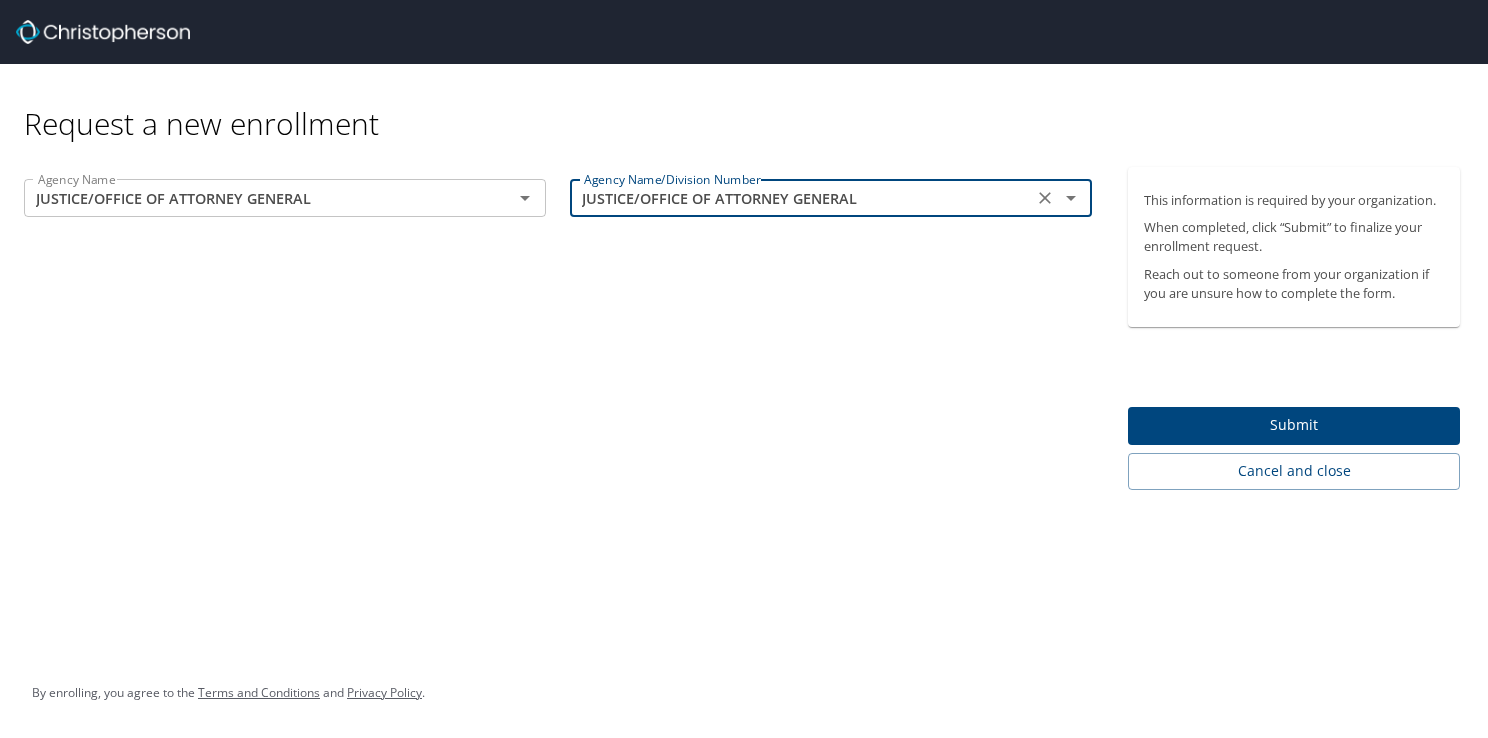 type on "JUSTICE/OFFICE OF ATTORNEY GENERAL" 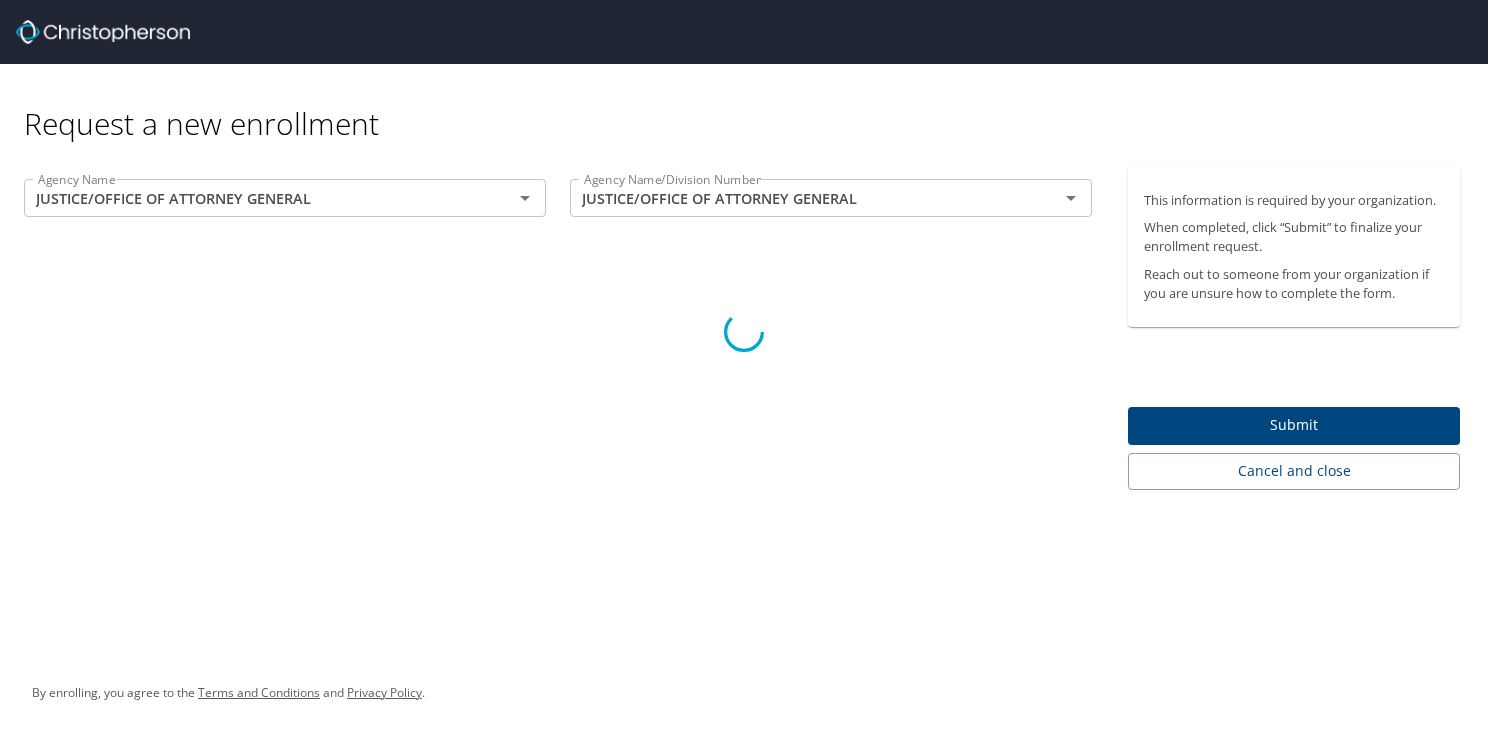 click at bounding box center [744, 332] 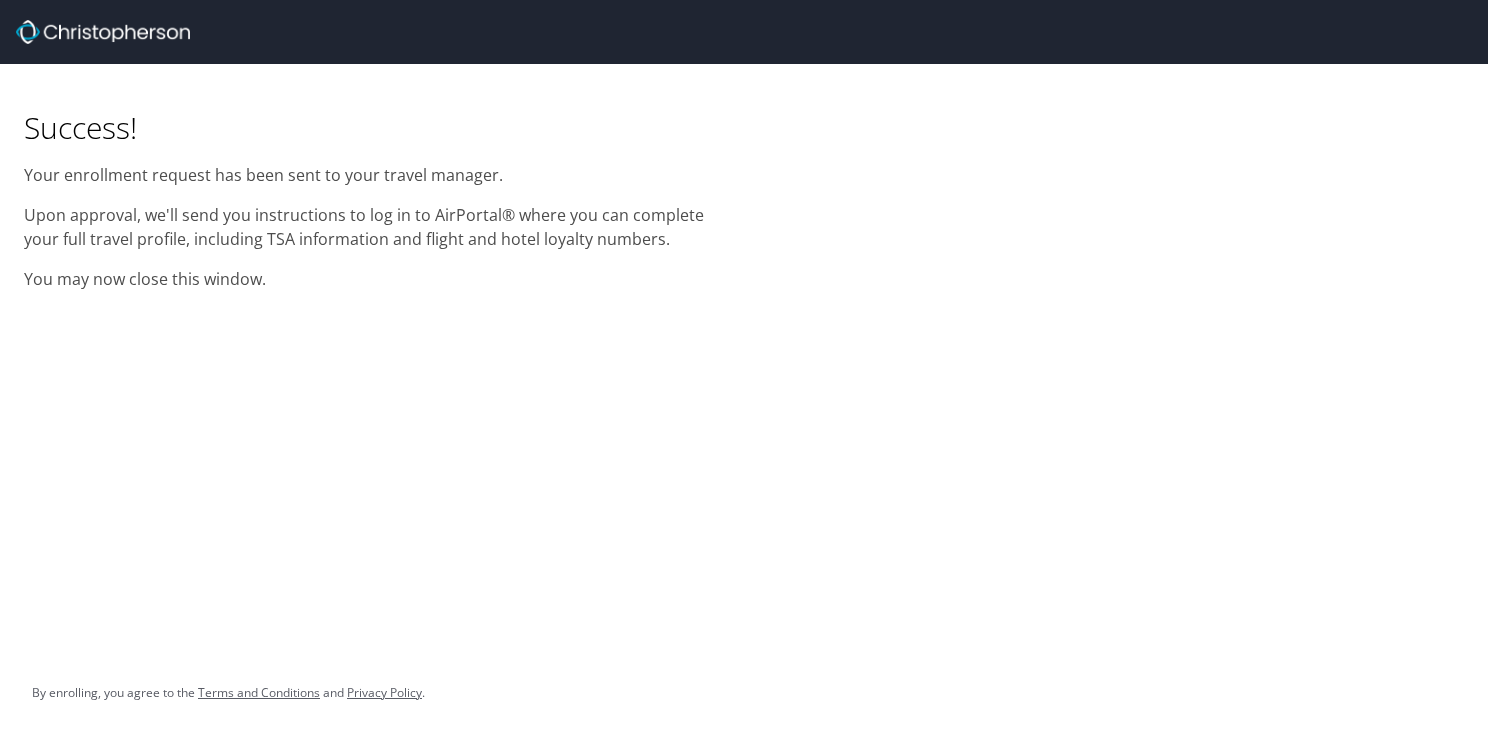click on "Success! Your enrollment request has been sent to your travel manager.  Upon approval, we'll send you instructions to log in to AirPortal® where you can complete your full travel profile, including TSA information and flight and hotel loyalty numbers. You may now close this window. By enrolling, you agree to the   Terms and Conditions   and   Privacy Policy ." at bounding box center [744, 369] 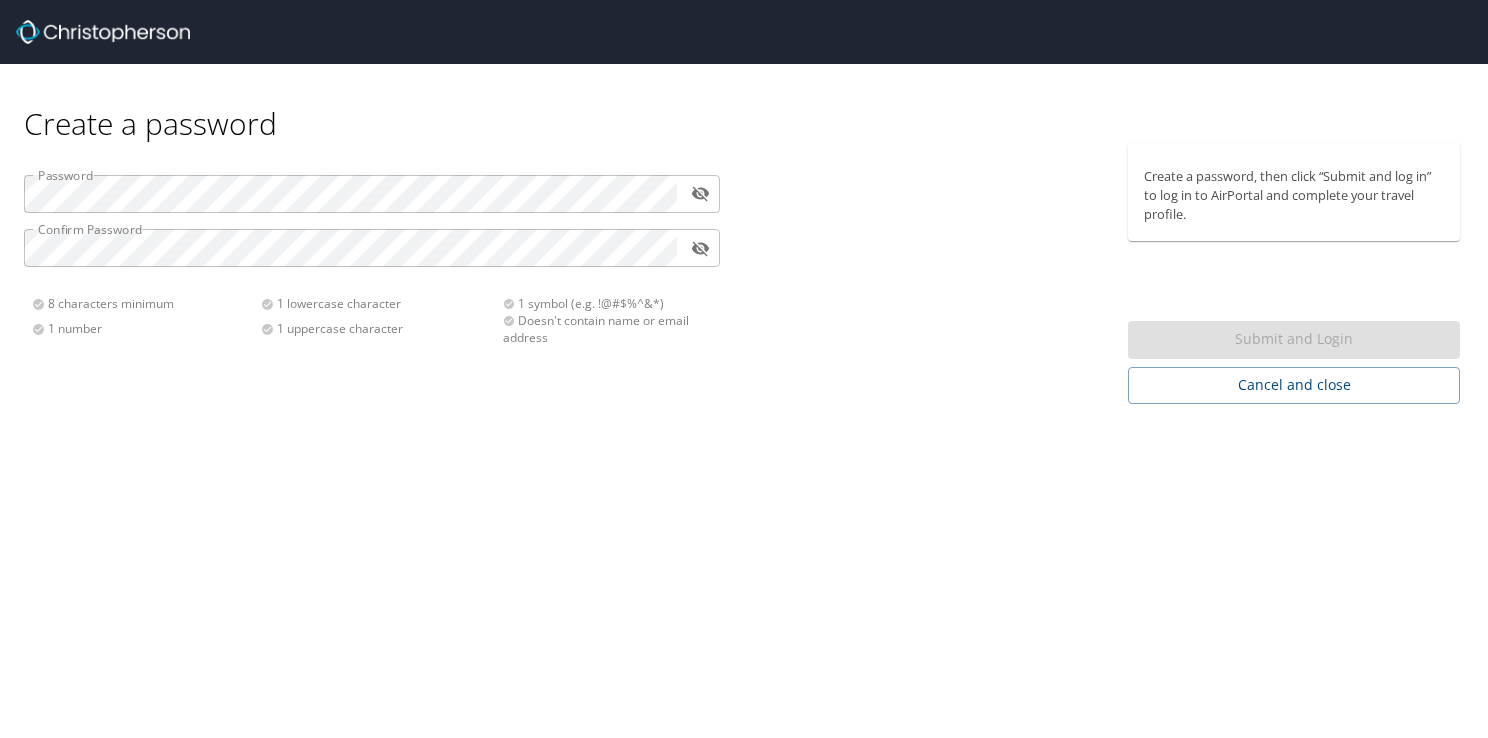 scroll, scrollTop: 0, scrollLeft: 0, axis: both 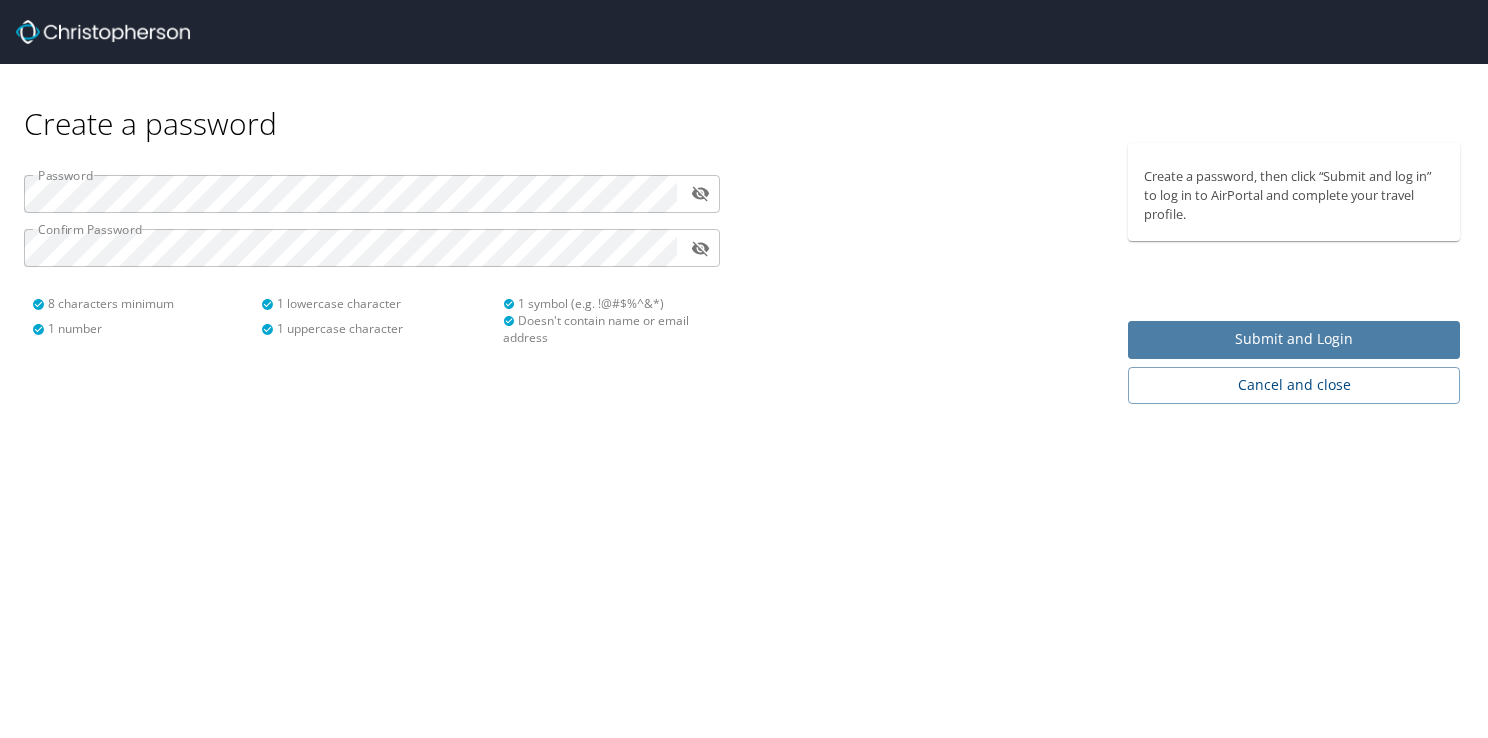 click on "Submit and Login" at bounding box center [1294, 339] 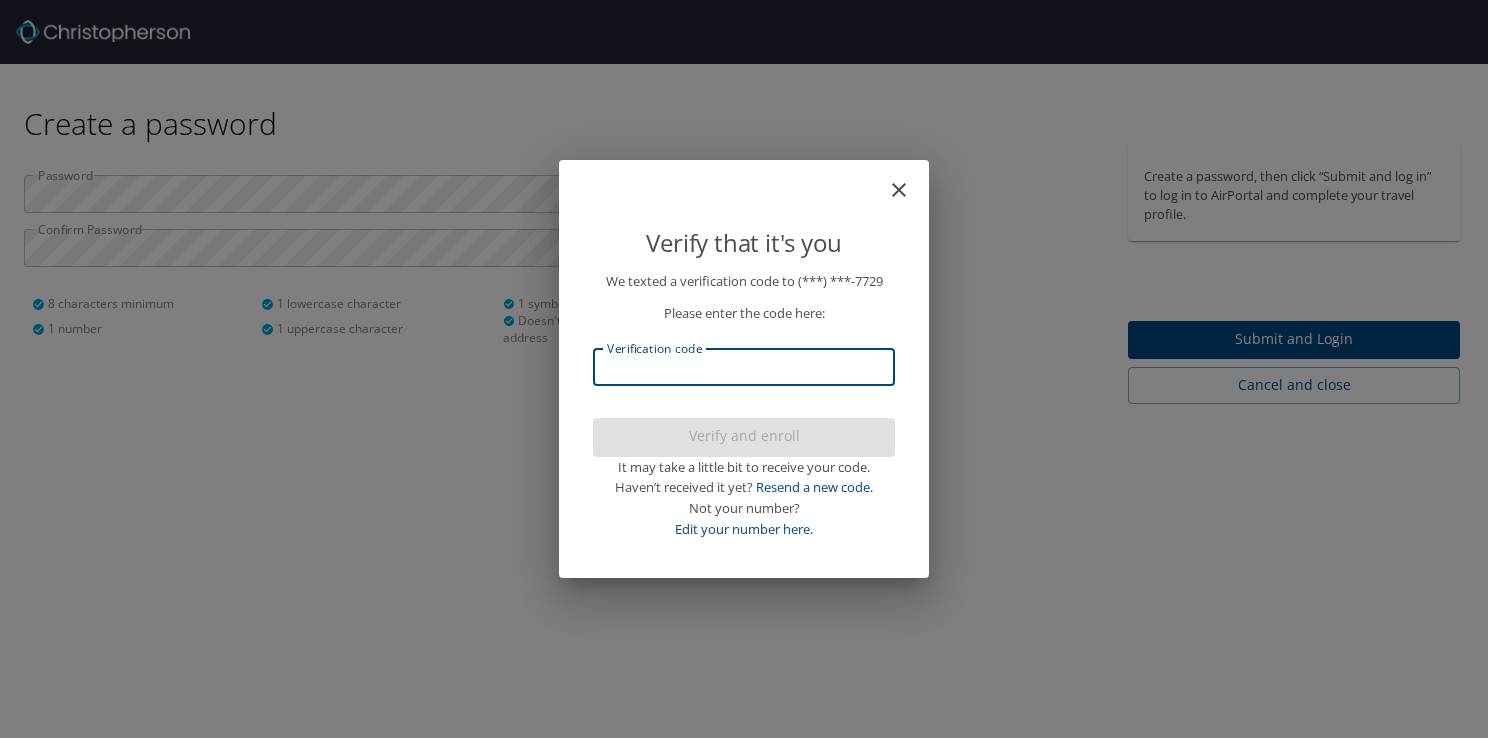 click on "Verification code" at bounding box center [744, 367] 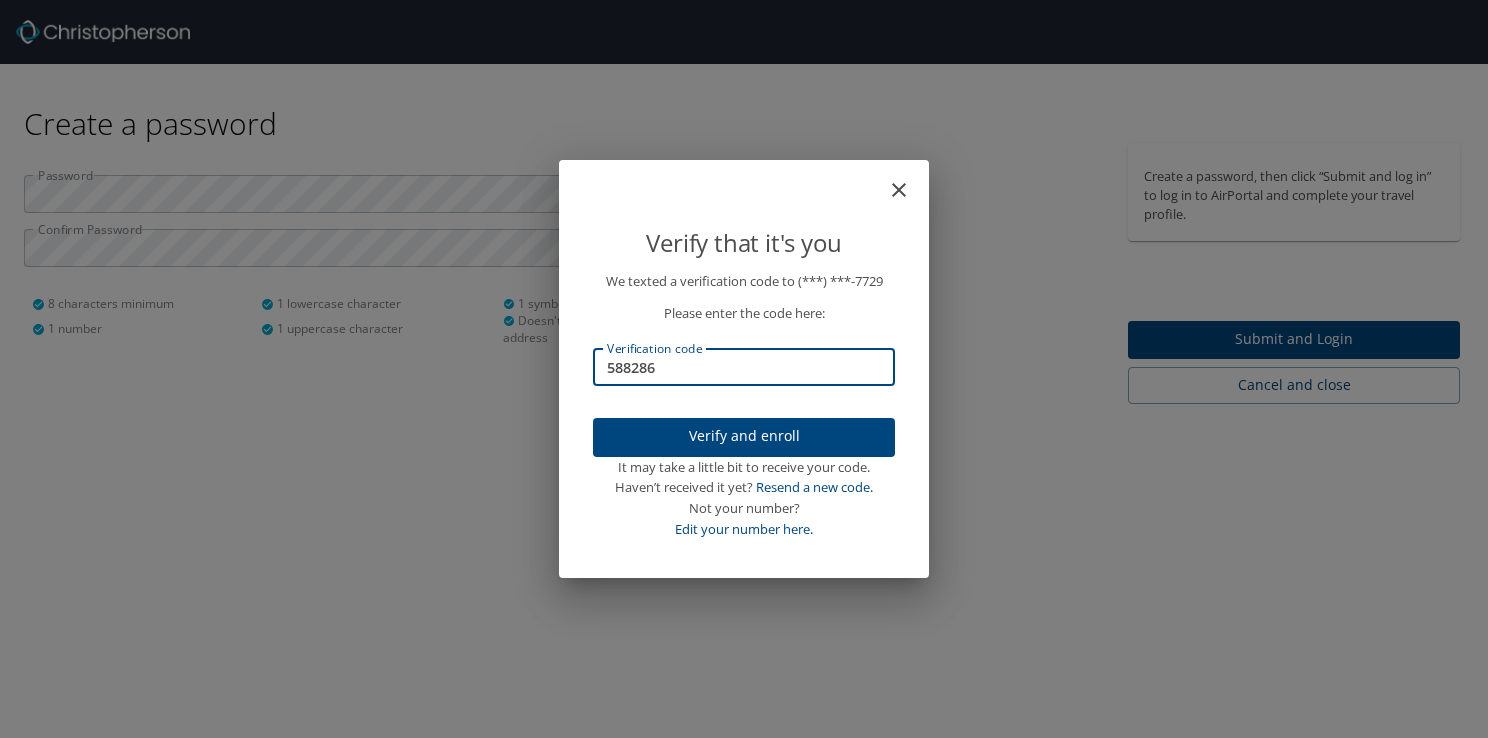 type on "588286" 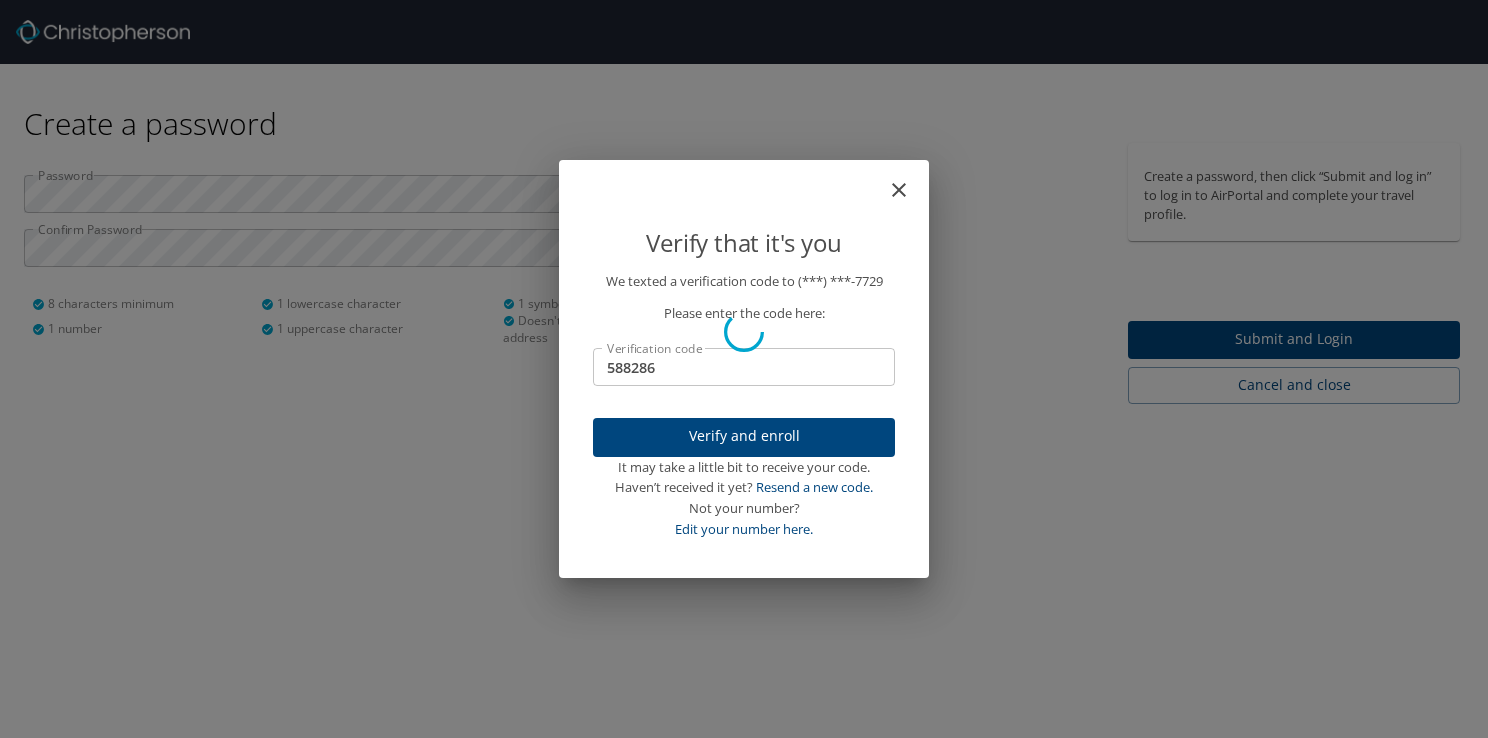type 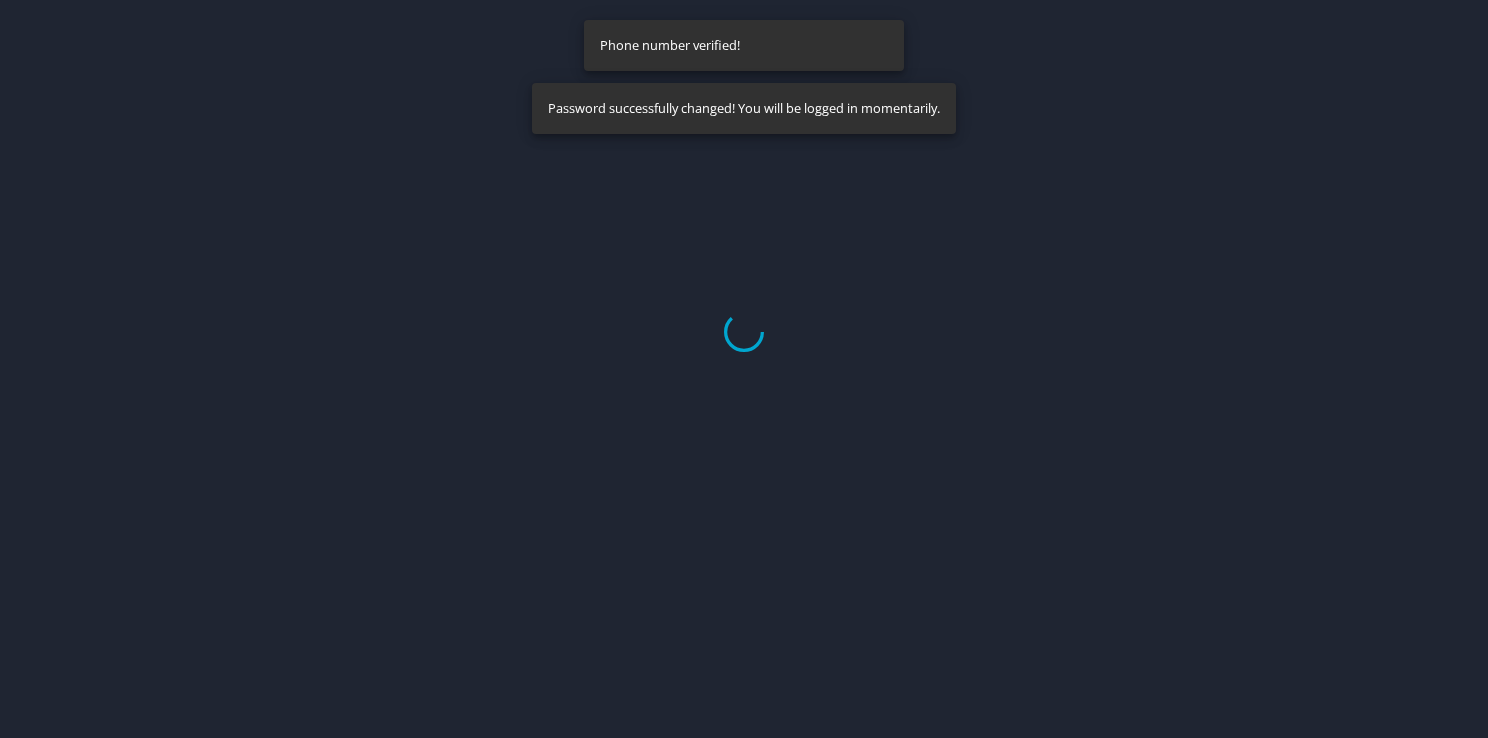 select on "US" 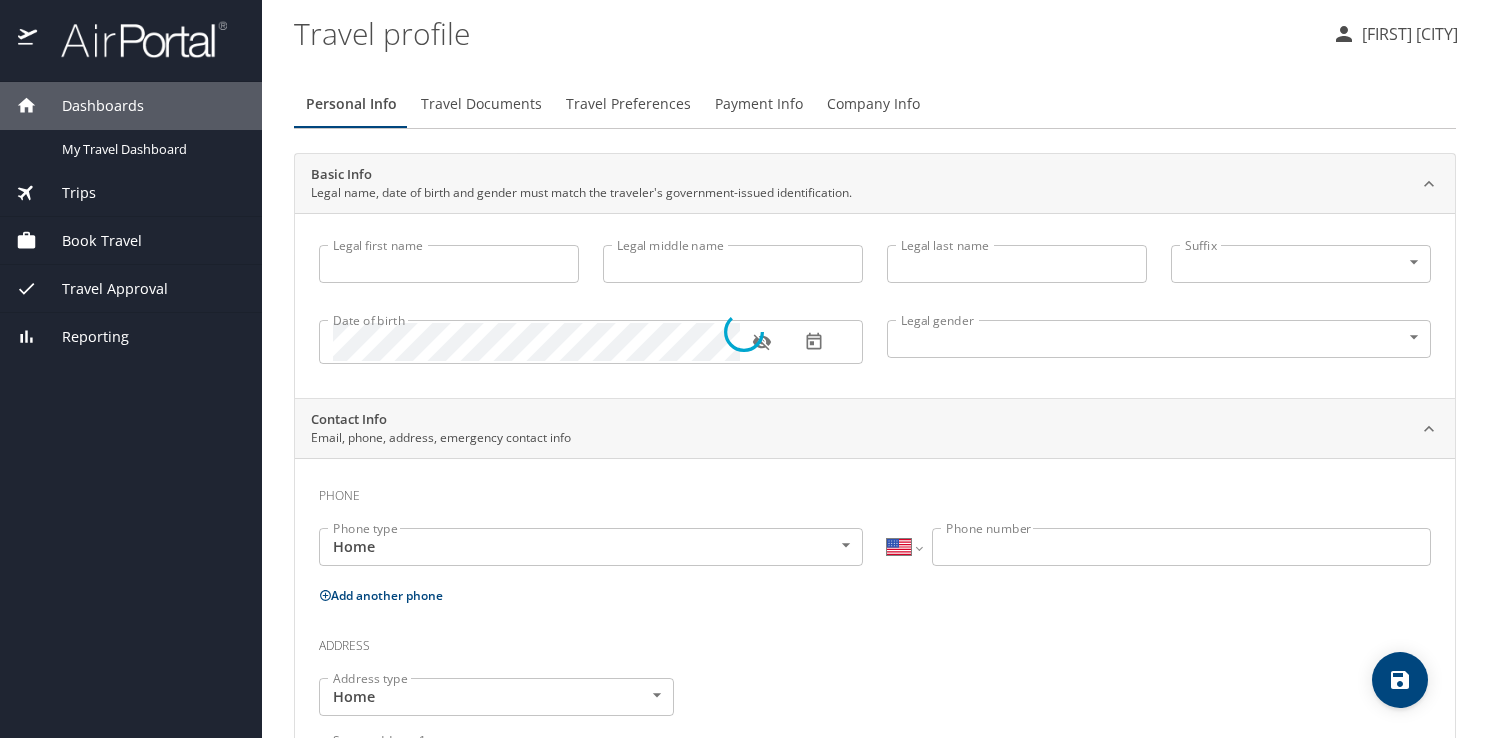 type on "Brianna" 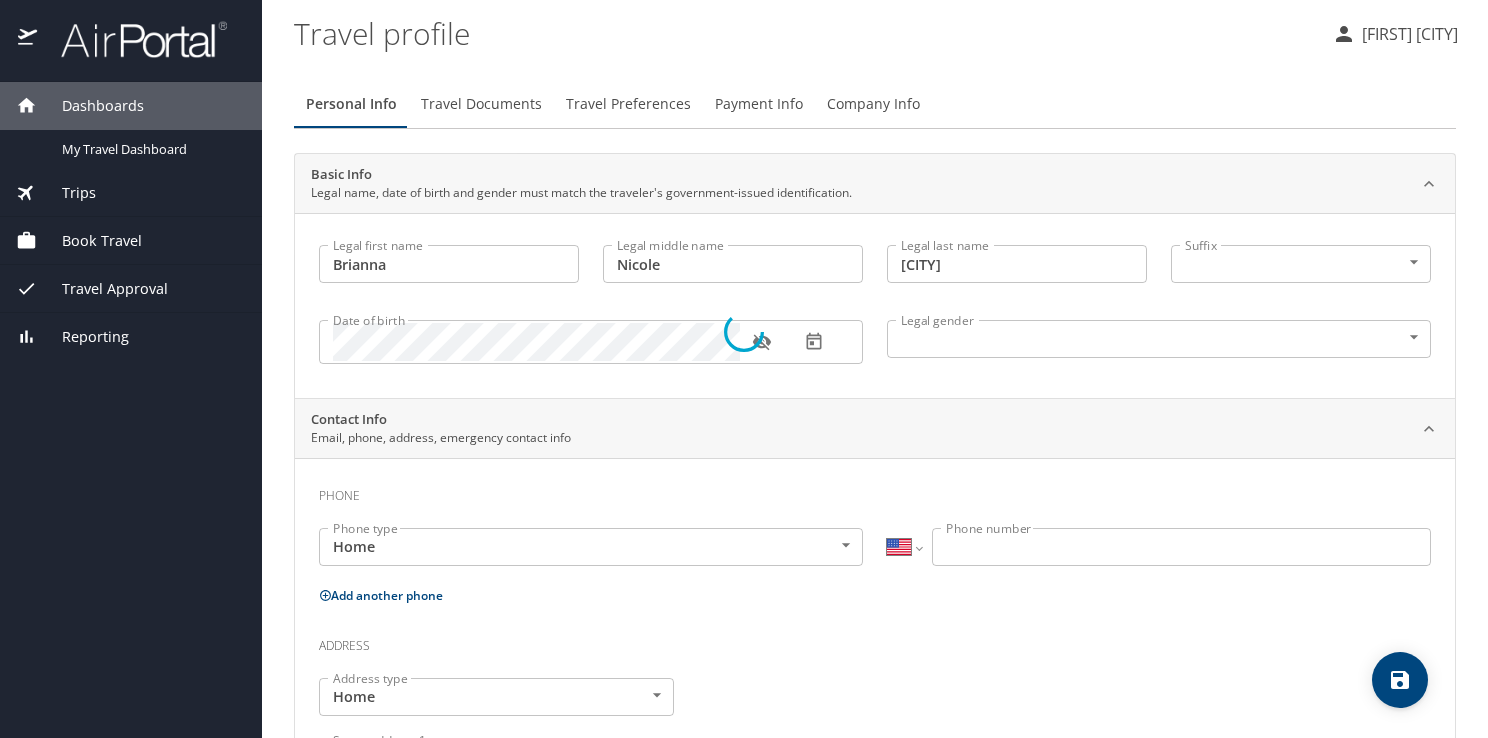 select on "US" 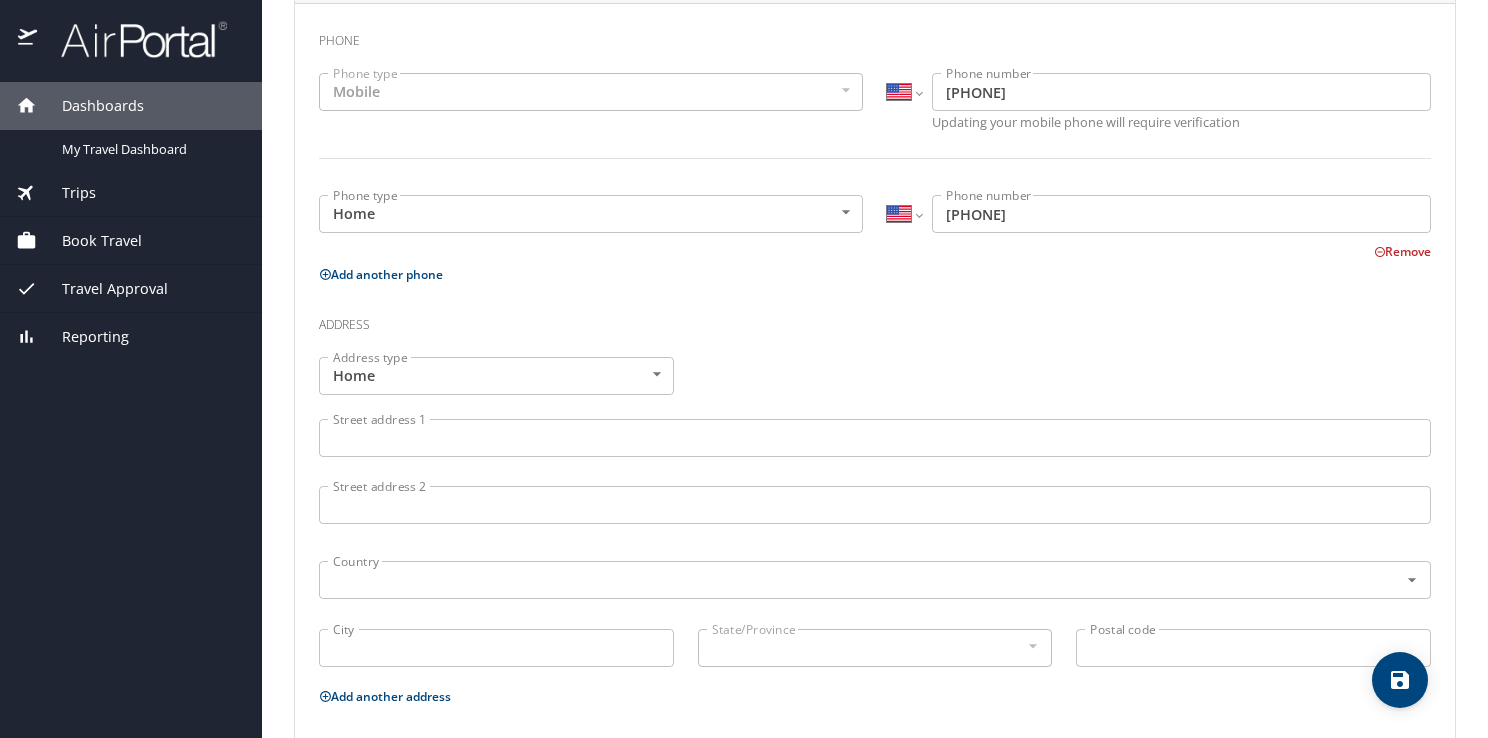 scroll, scrollTop: 456, scrollLeft: 0, axis: vertical 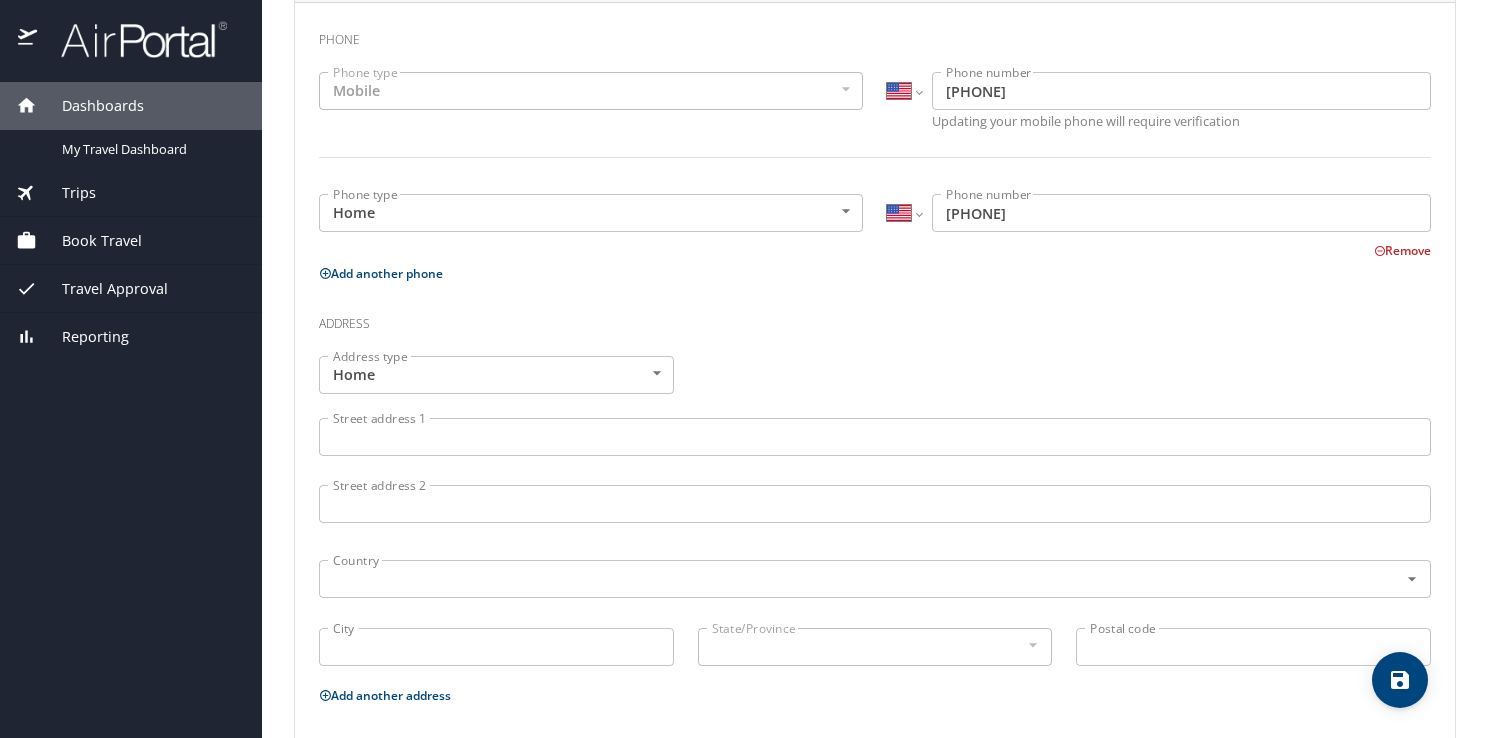 click on "Street address 1" at bounding box center (875, 437) 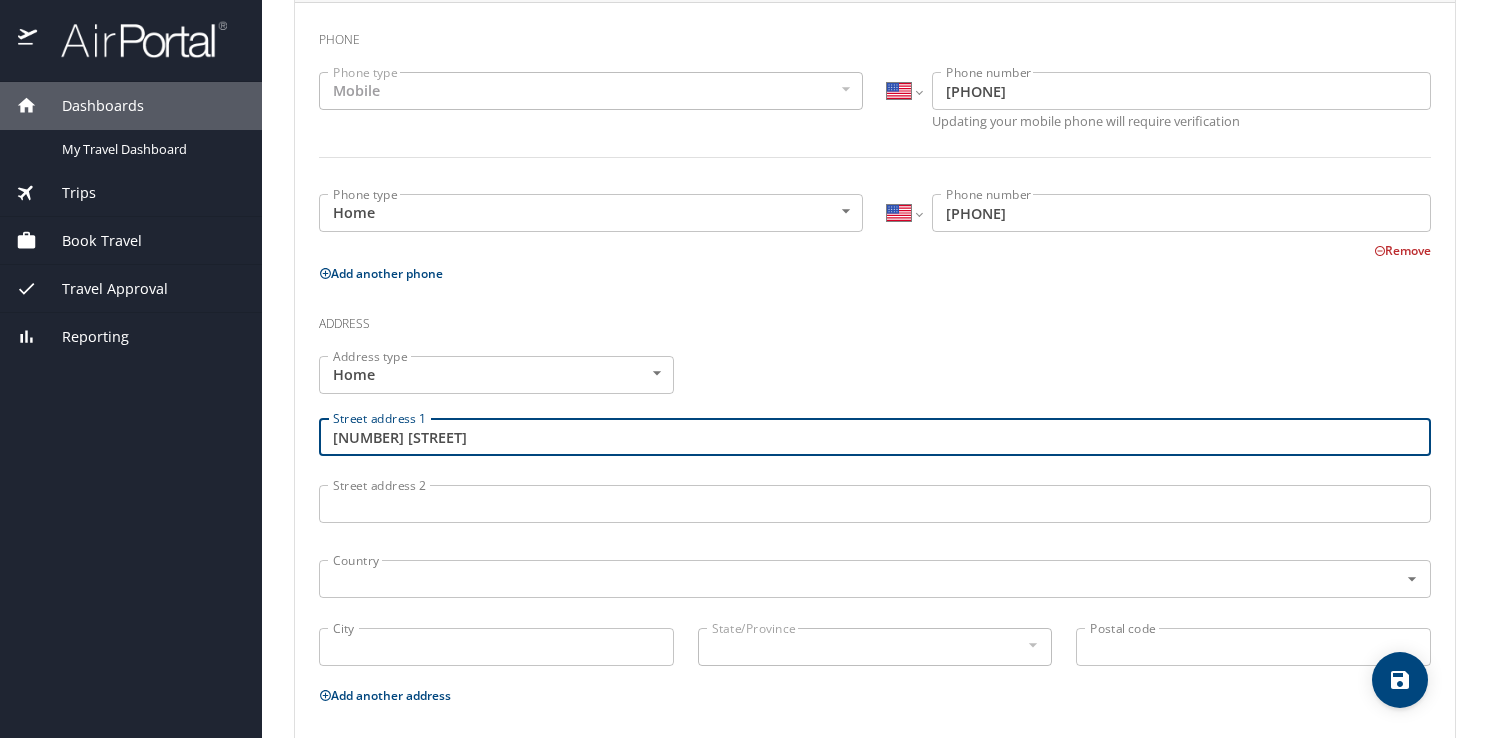 type on "[NUMBER] [STREET]" 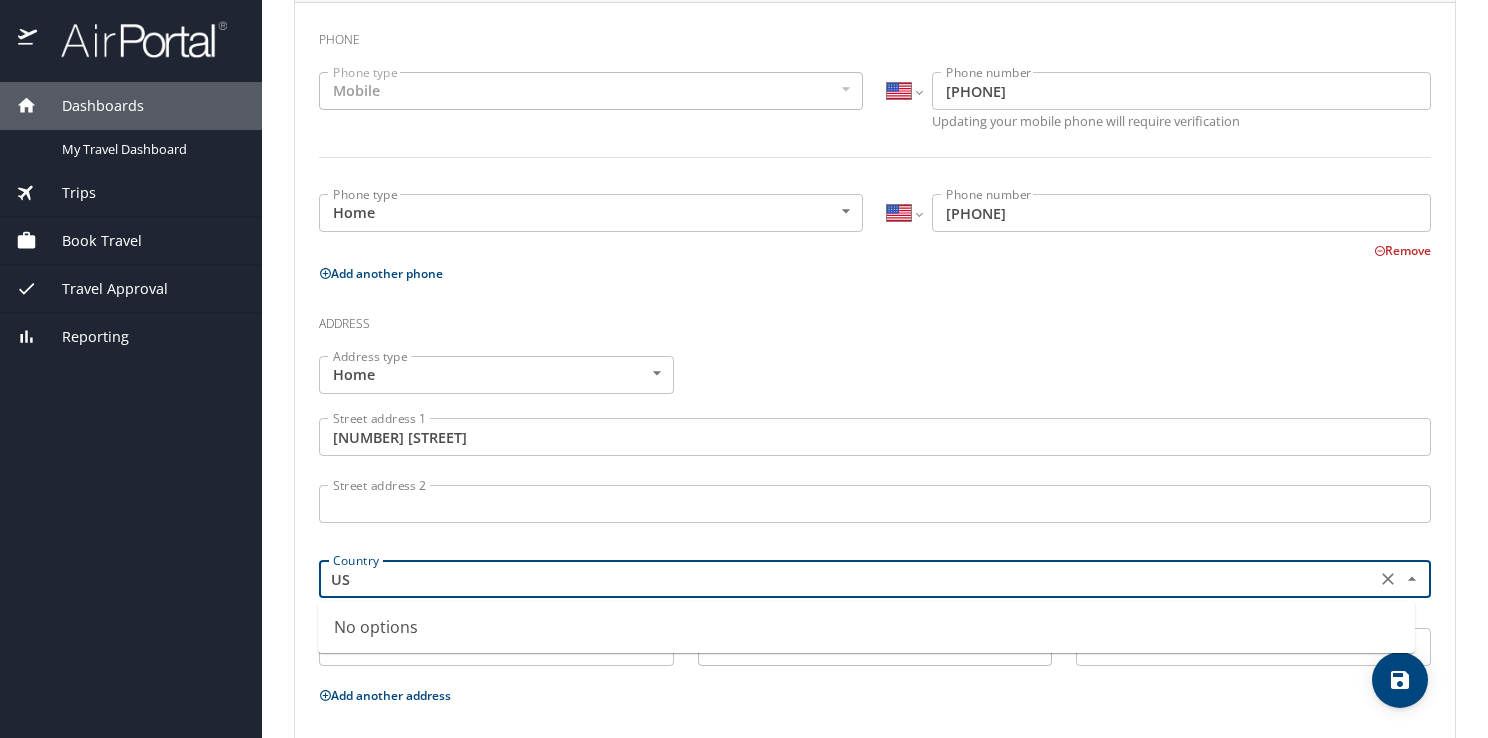 type on "U" 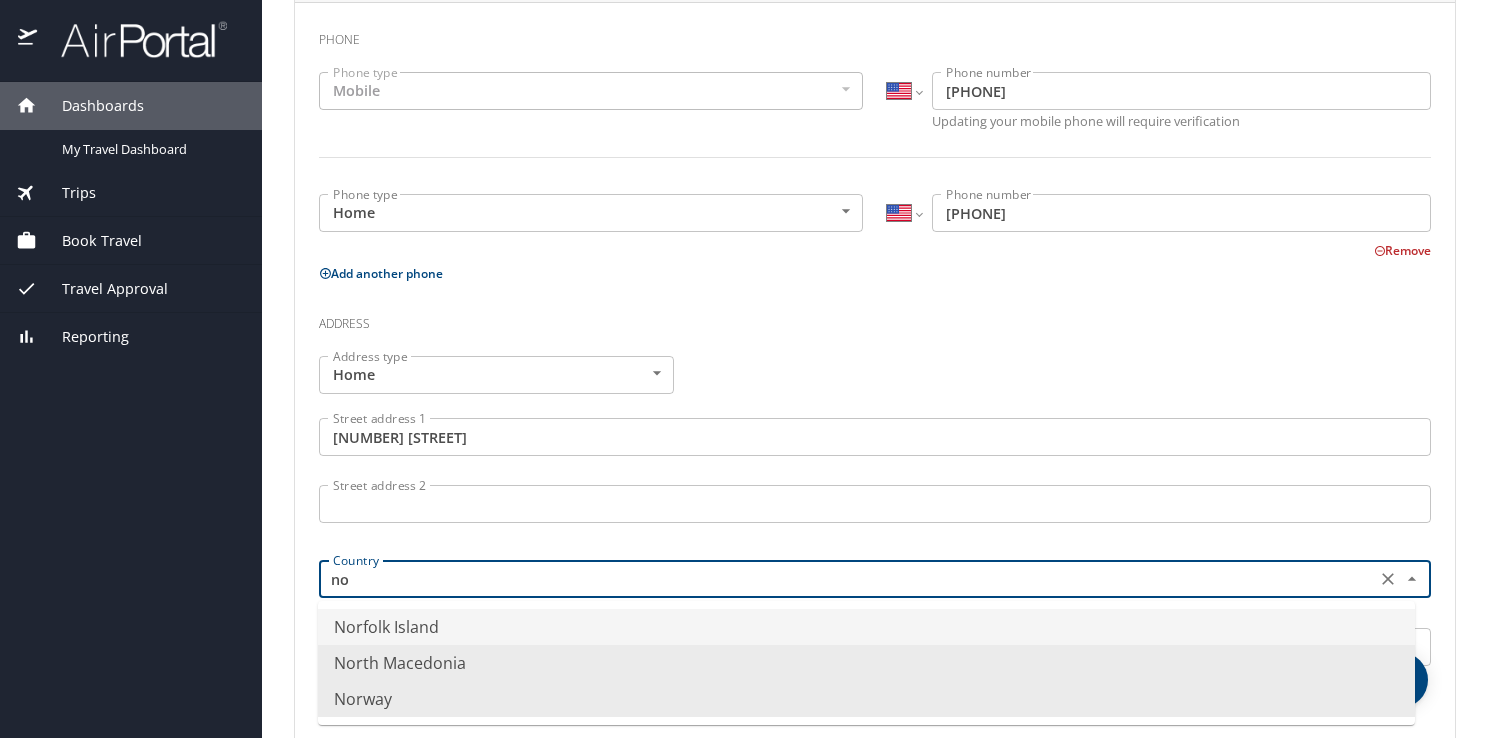 type on "n" 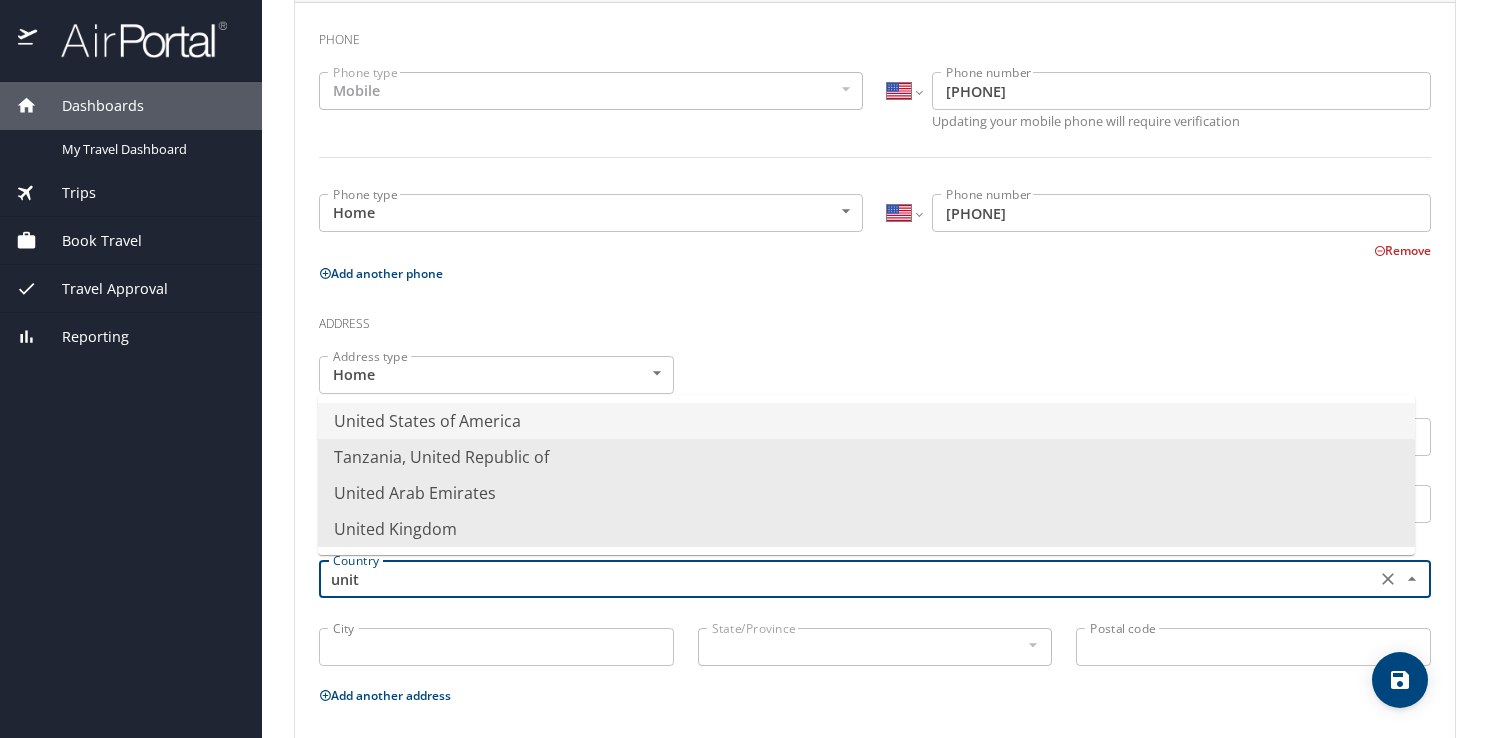 click on "United States of America" at bounding box center [866, 421] 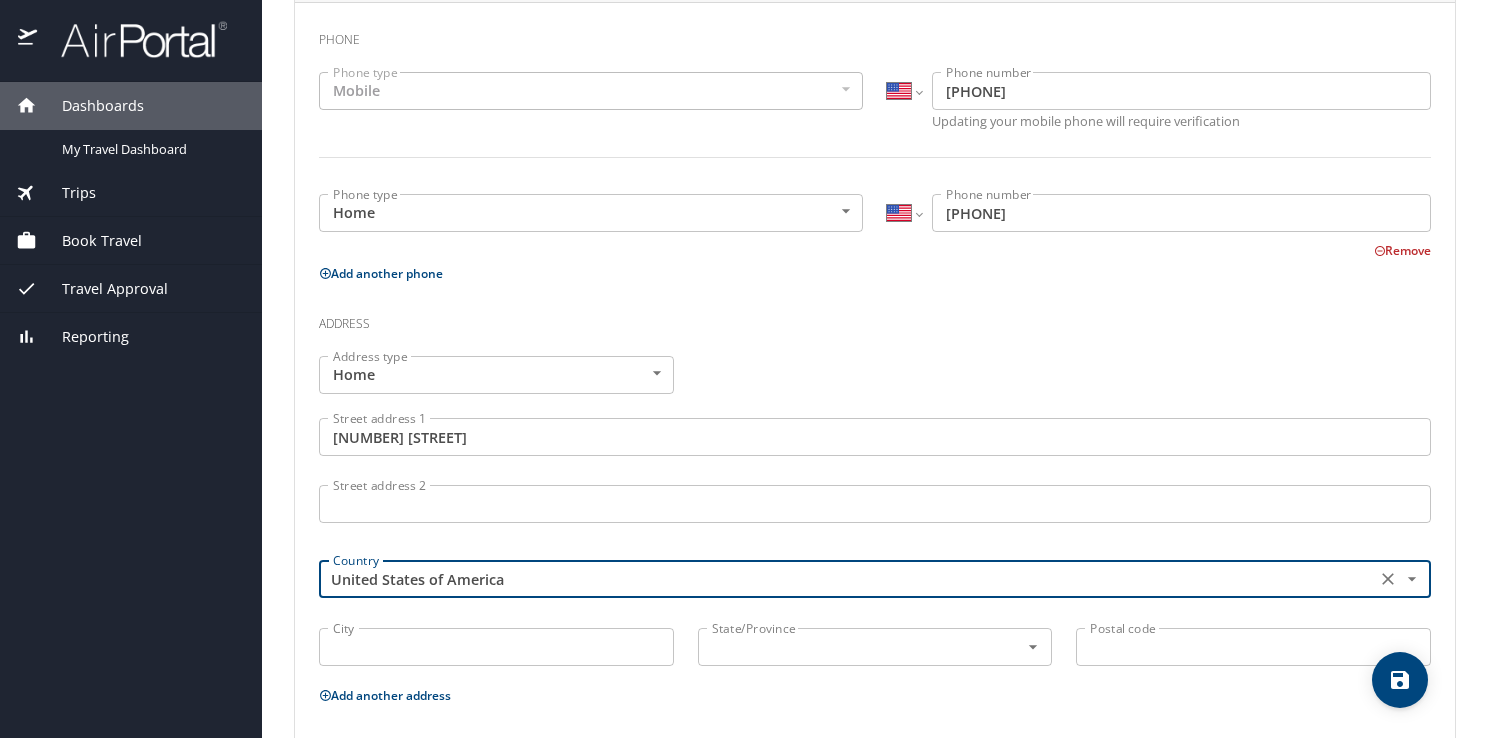 type on "United States of America" 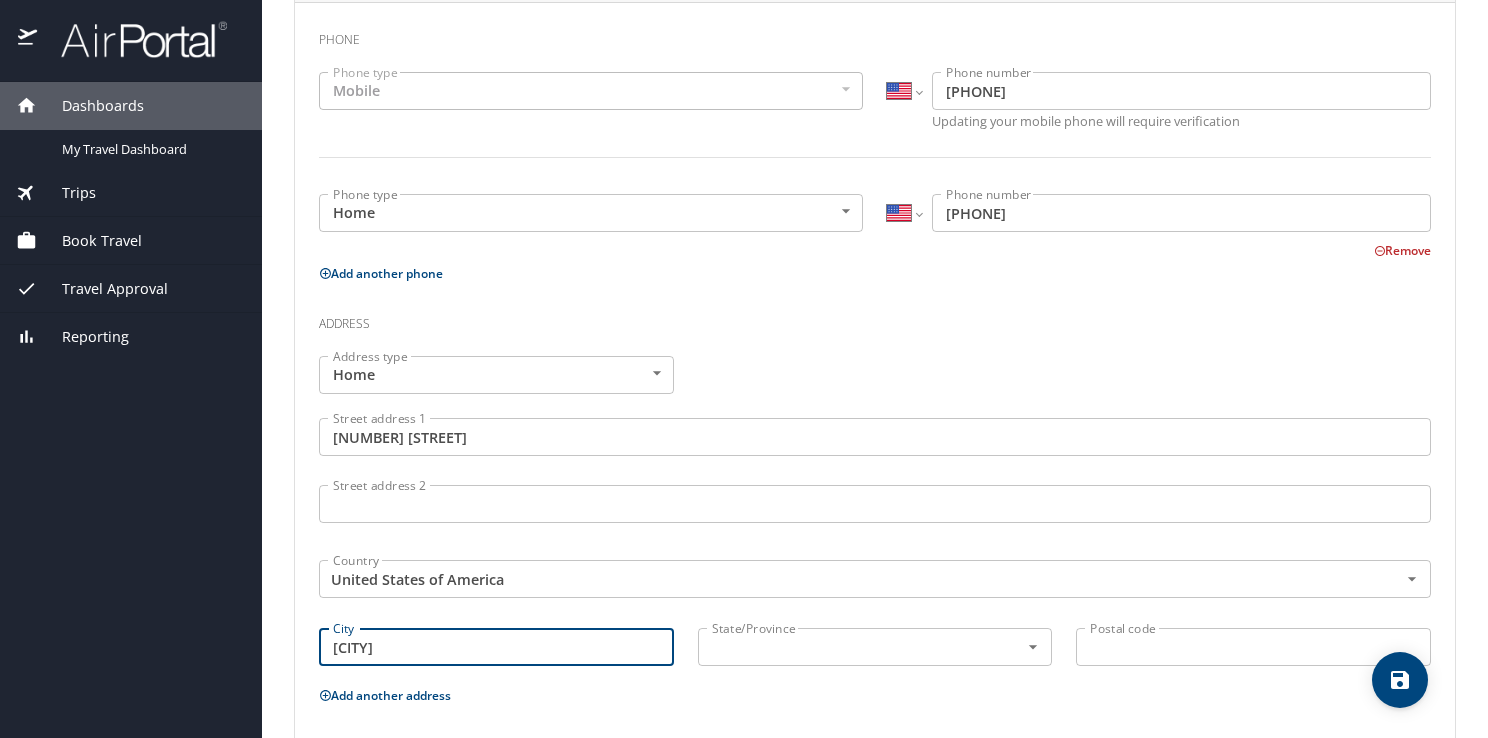 type on "[CITY]" 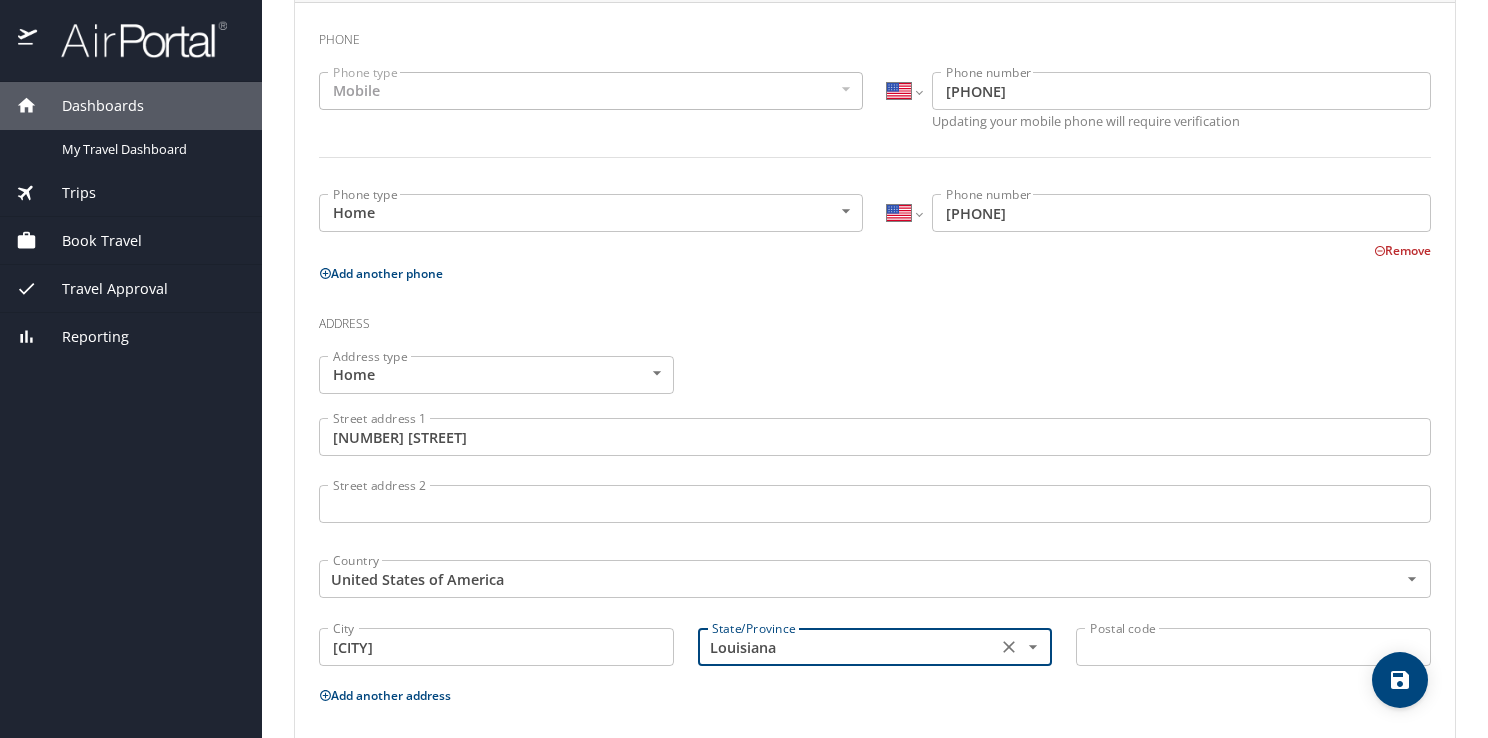 type on "Louisiana" 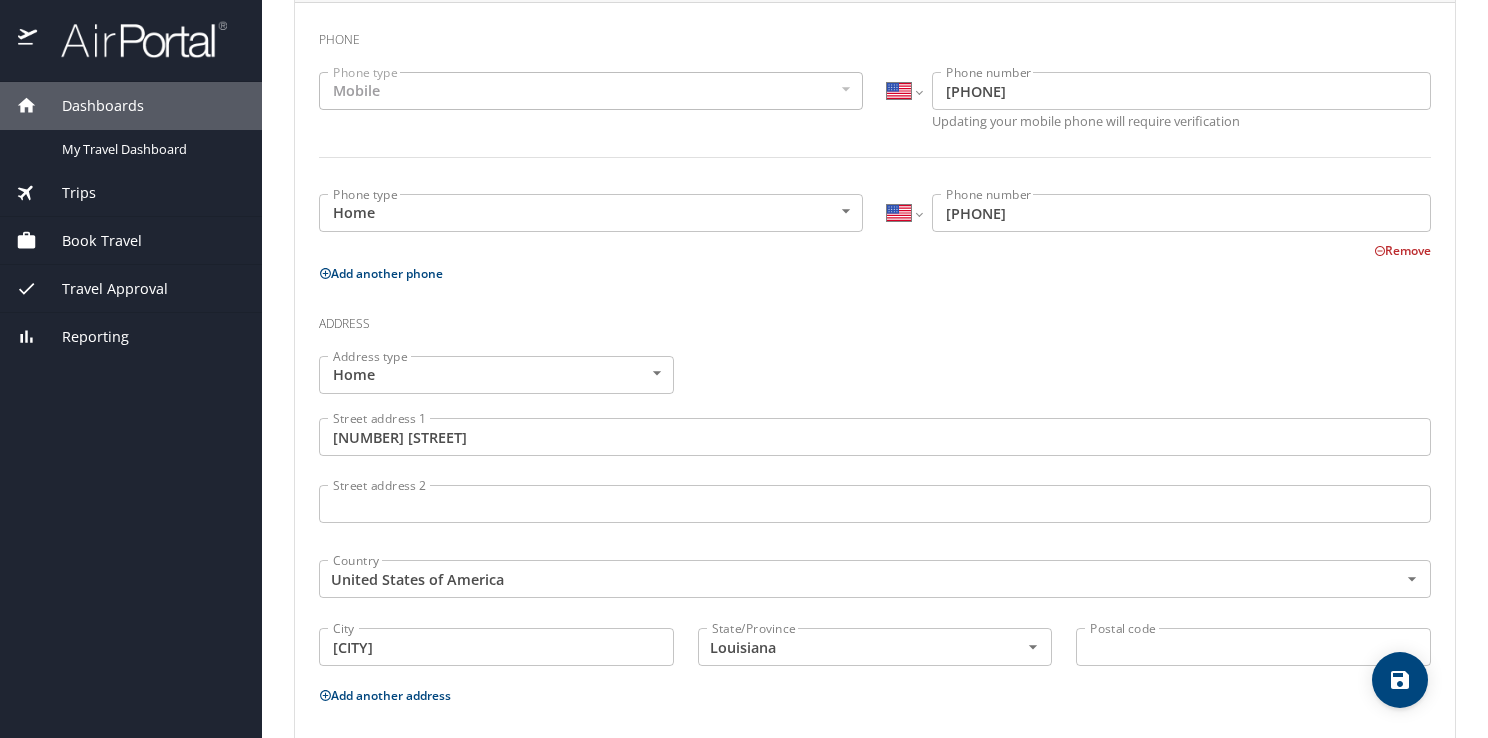 click on "Postal code" at bounding box center [1253, 647] 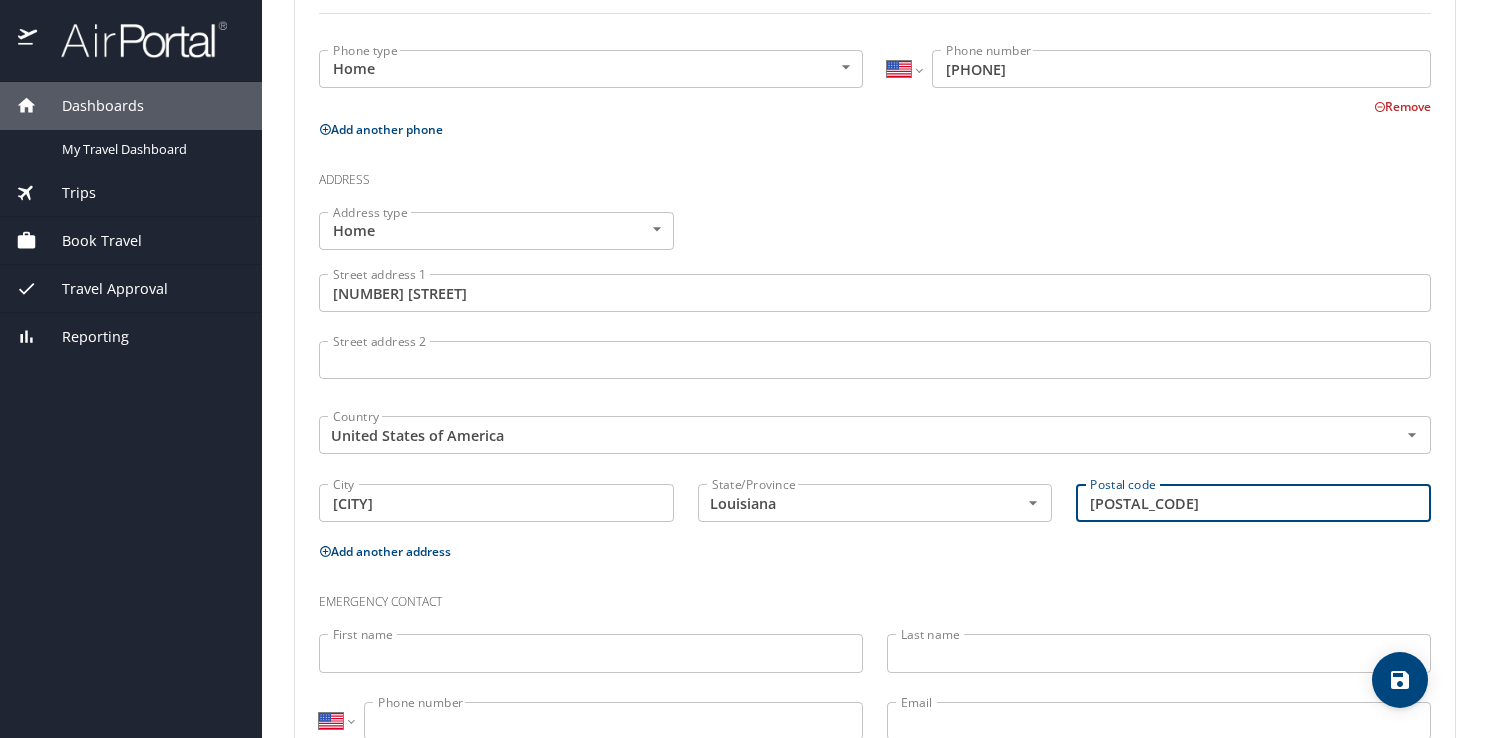 scroll, scrollTop: 664, scrollLeft: 0, axis: vertical 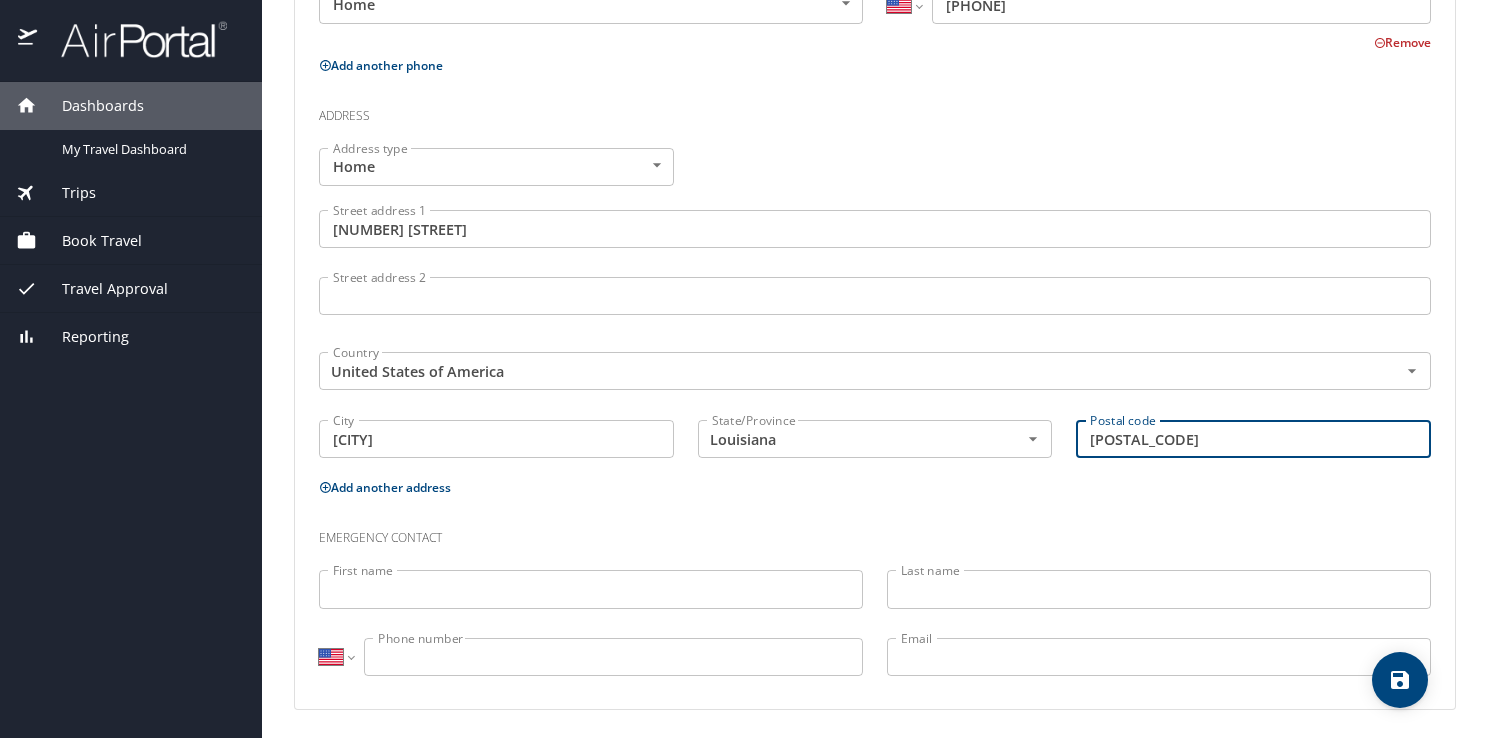type on "[POSTAL_CODE]" 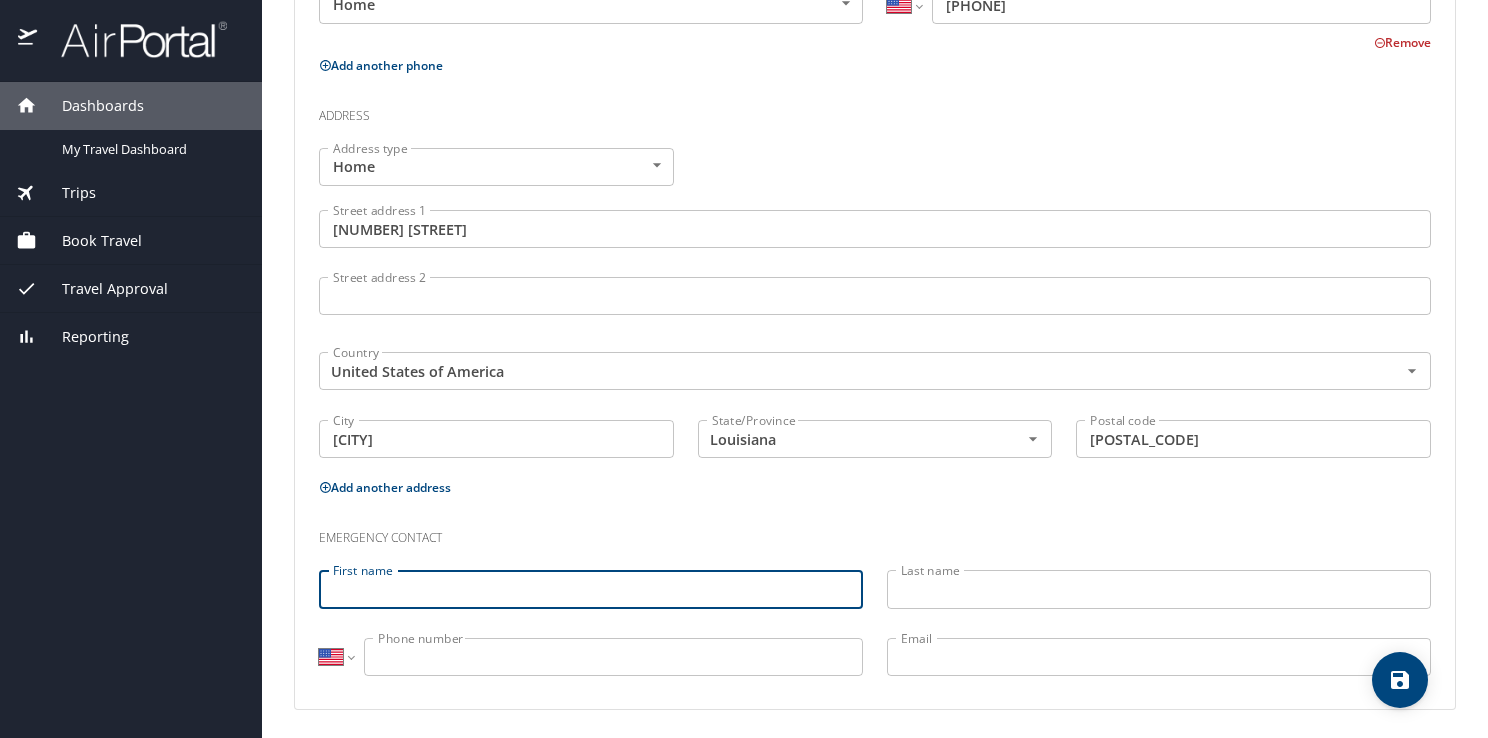 drag, startPoint x: 442, startPoint y: 576, endPoint x: 444, endPoint y: 588, distance: 12.165525 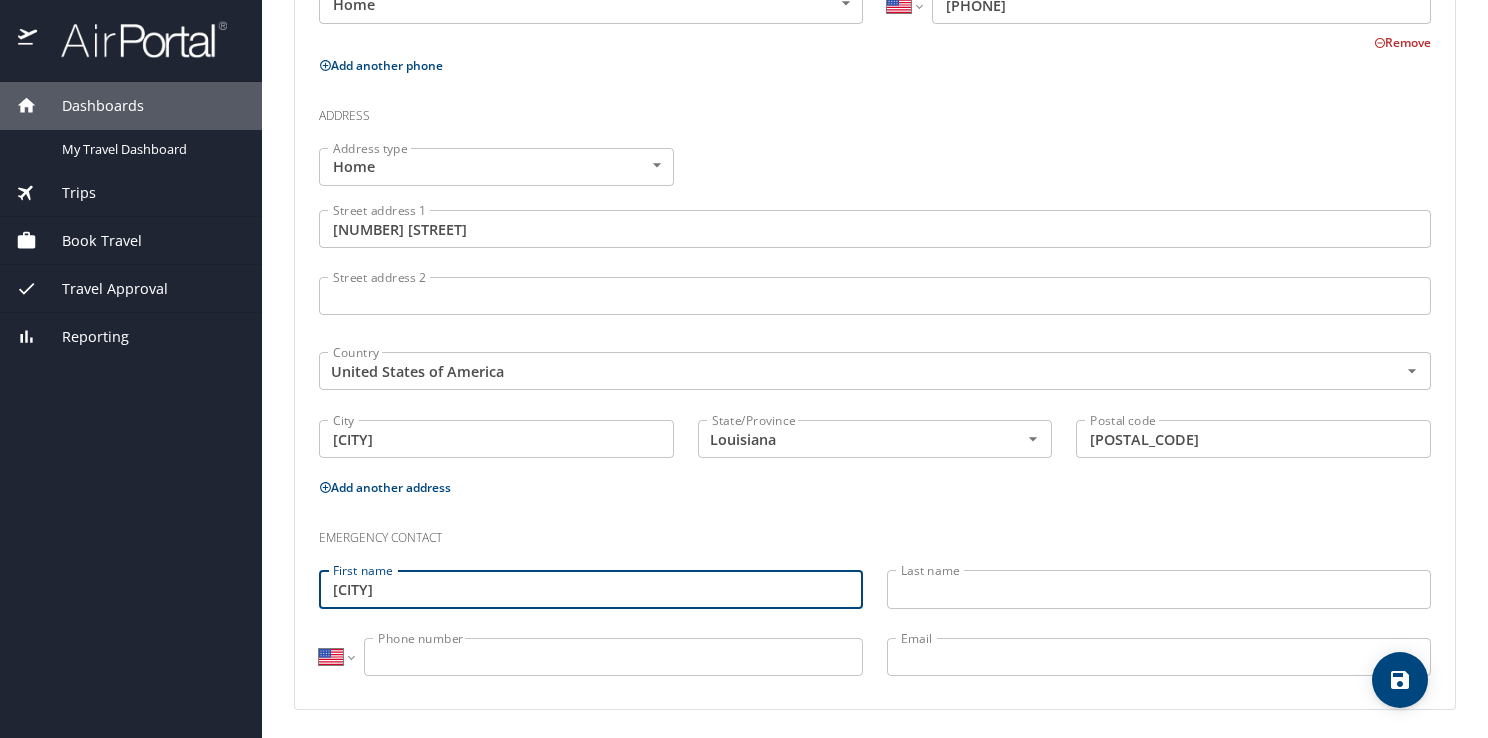 type on "[CITY]" 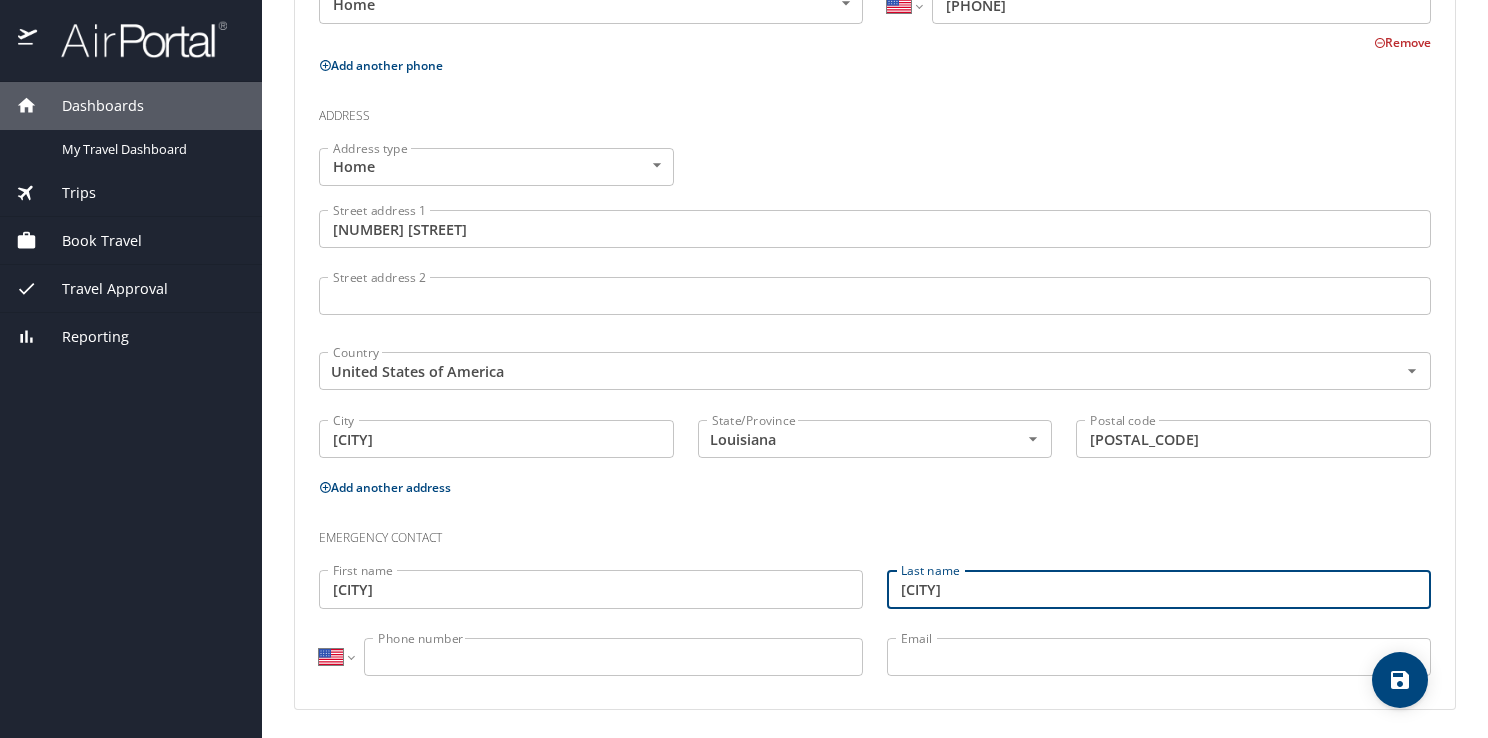type on "[CITY]" 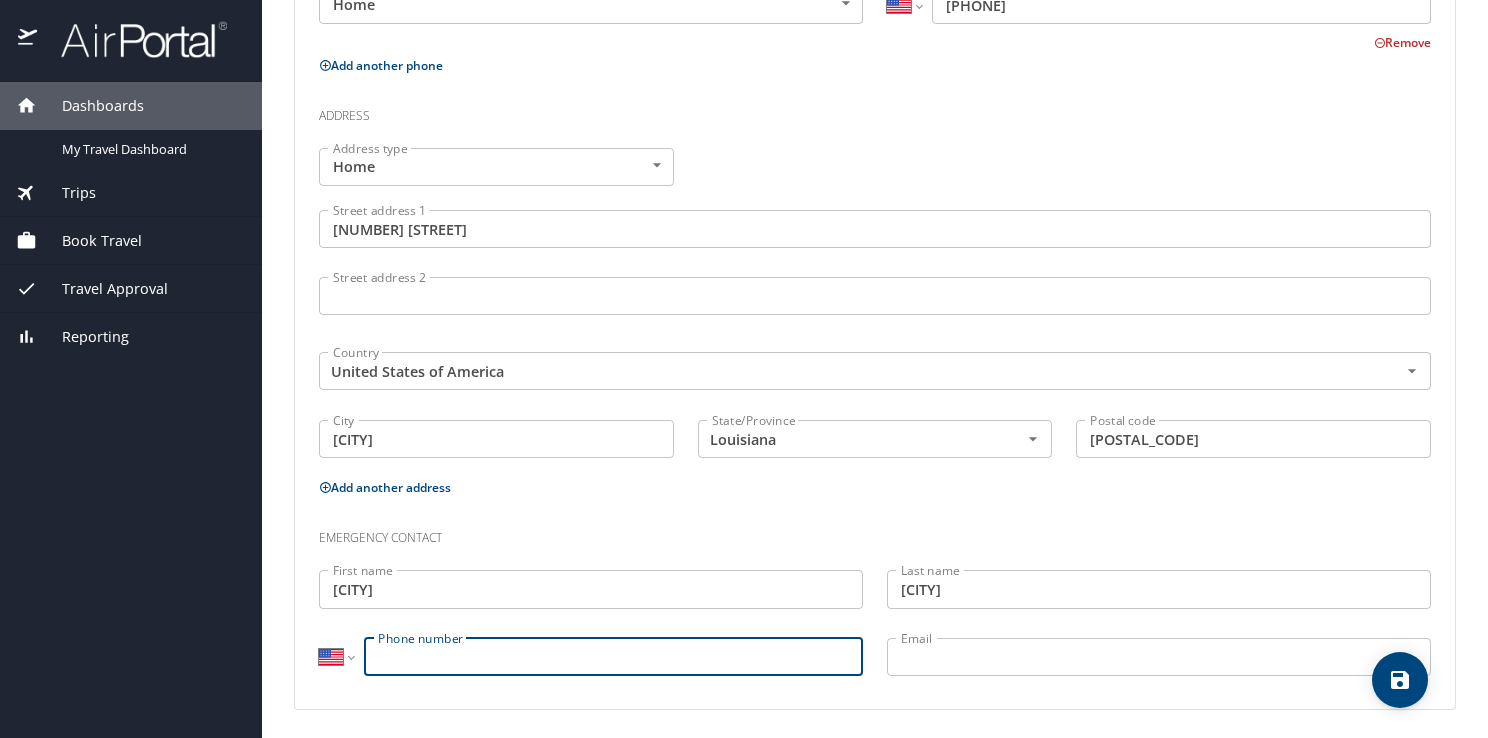 click on "Phone number" at bounding box center [613, 657] 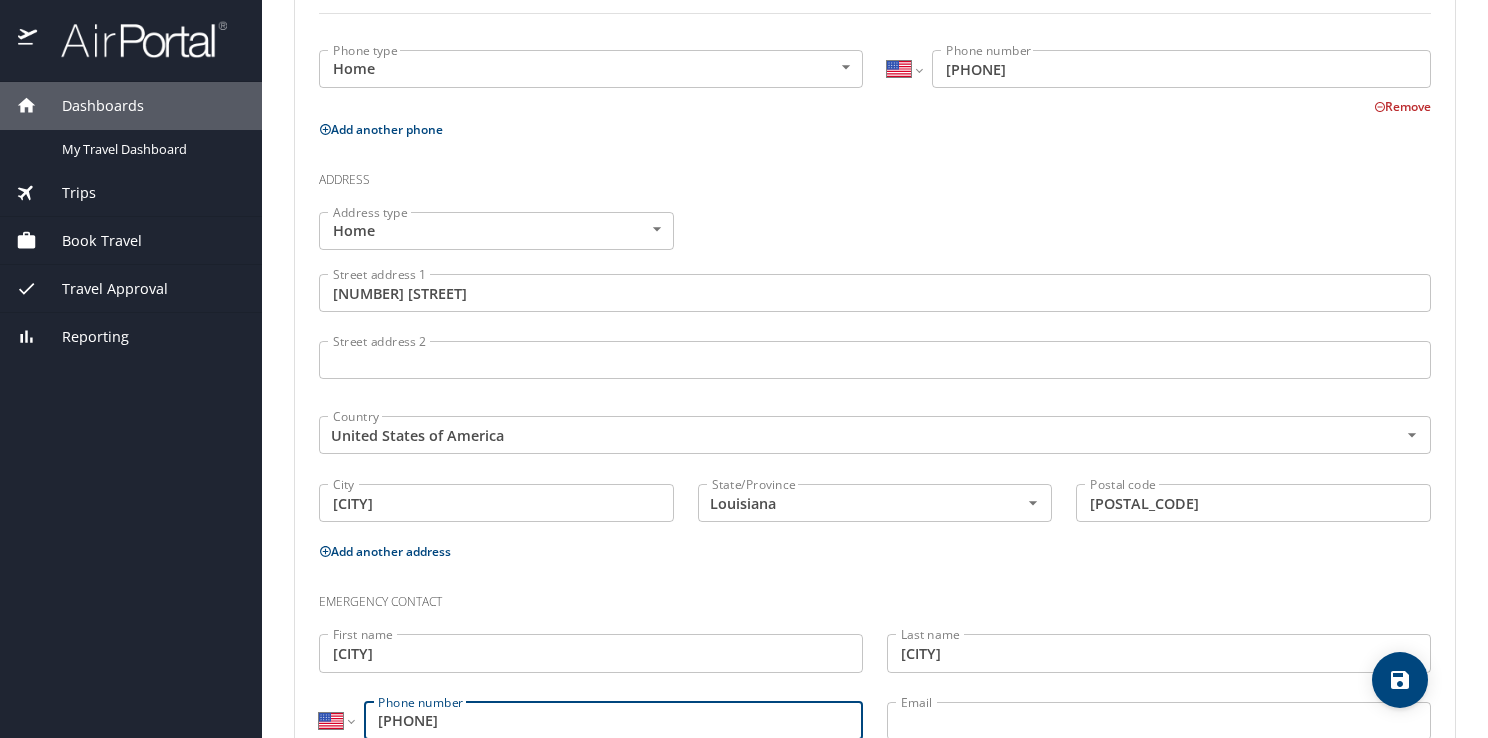 scroll, scrollTop: 664, scrollLeft: 0, axis: vertical 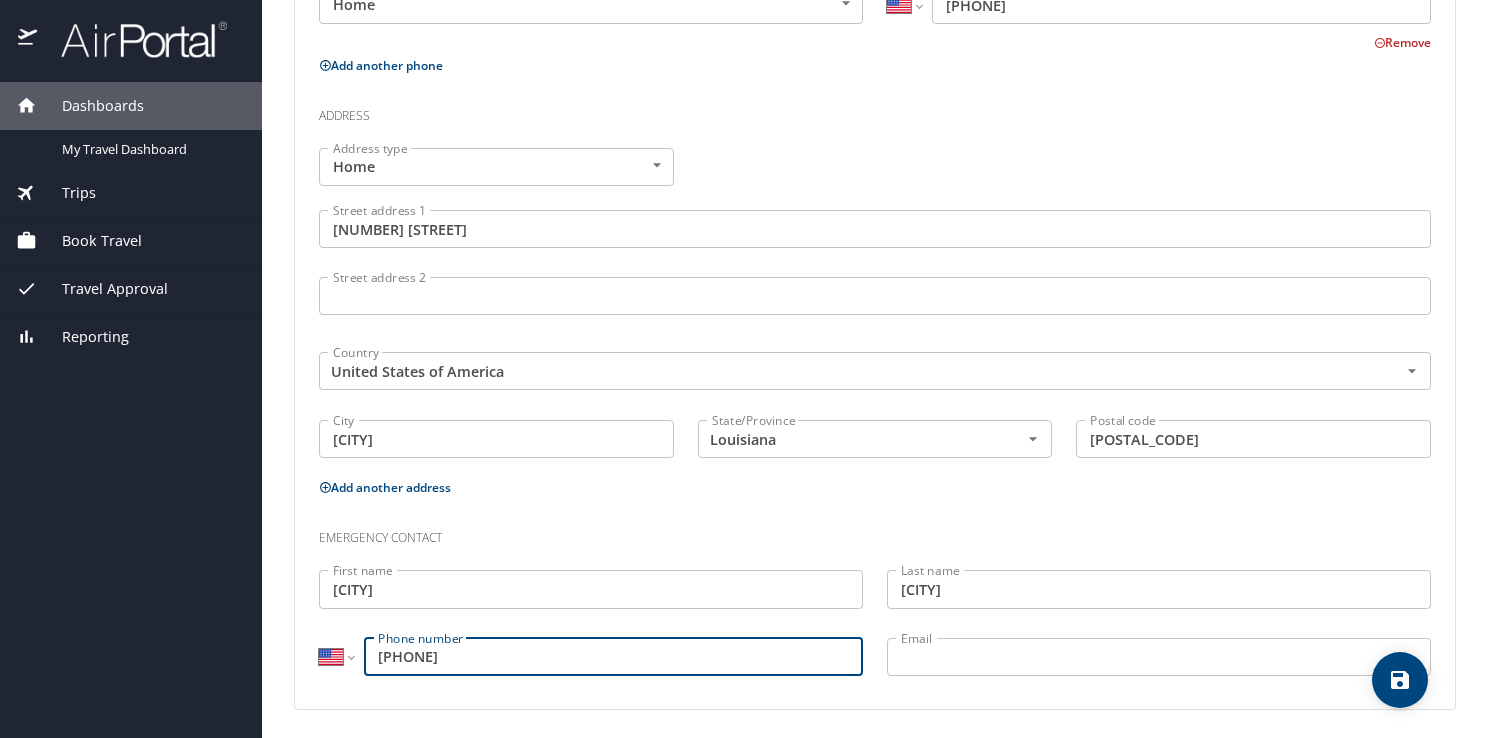 type on "[PHONE]" 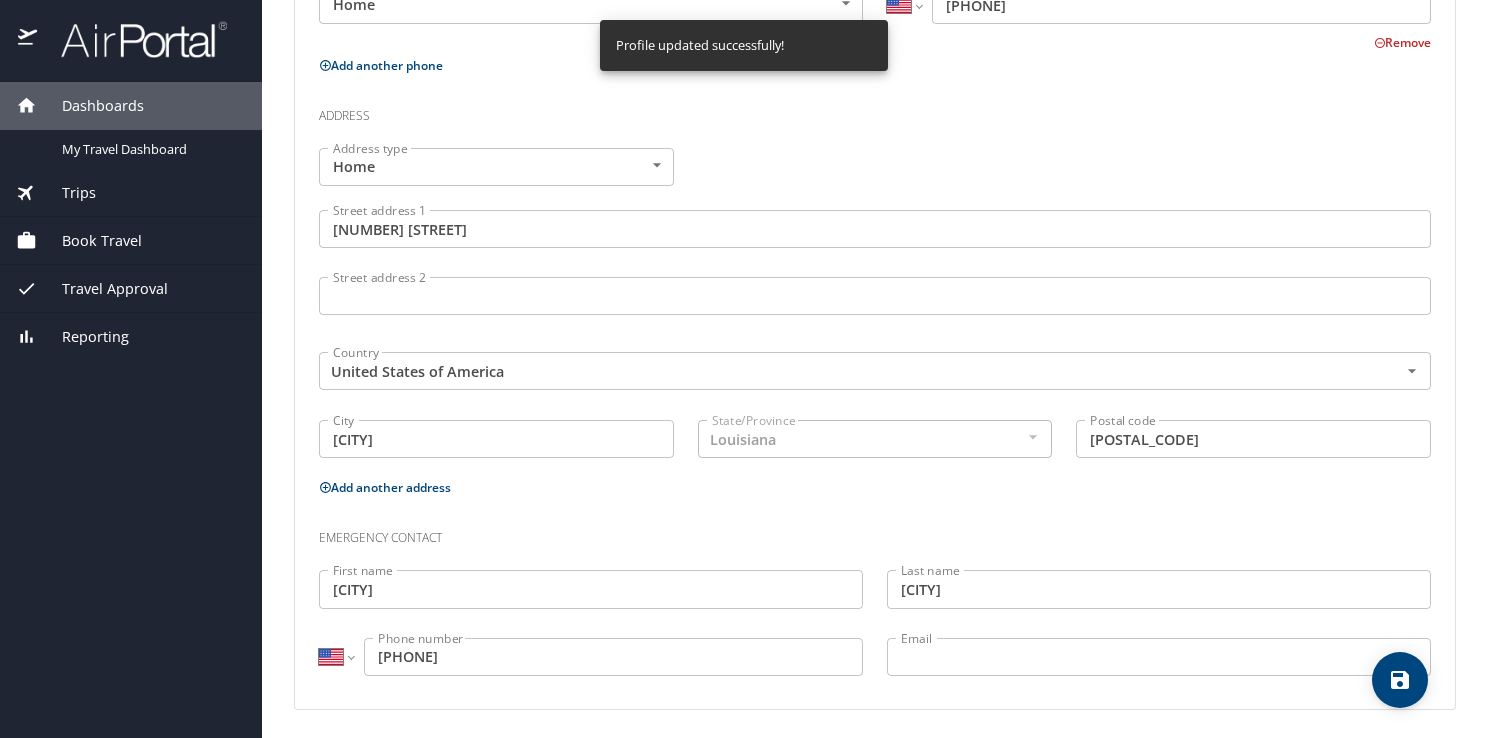 select on "US" 